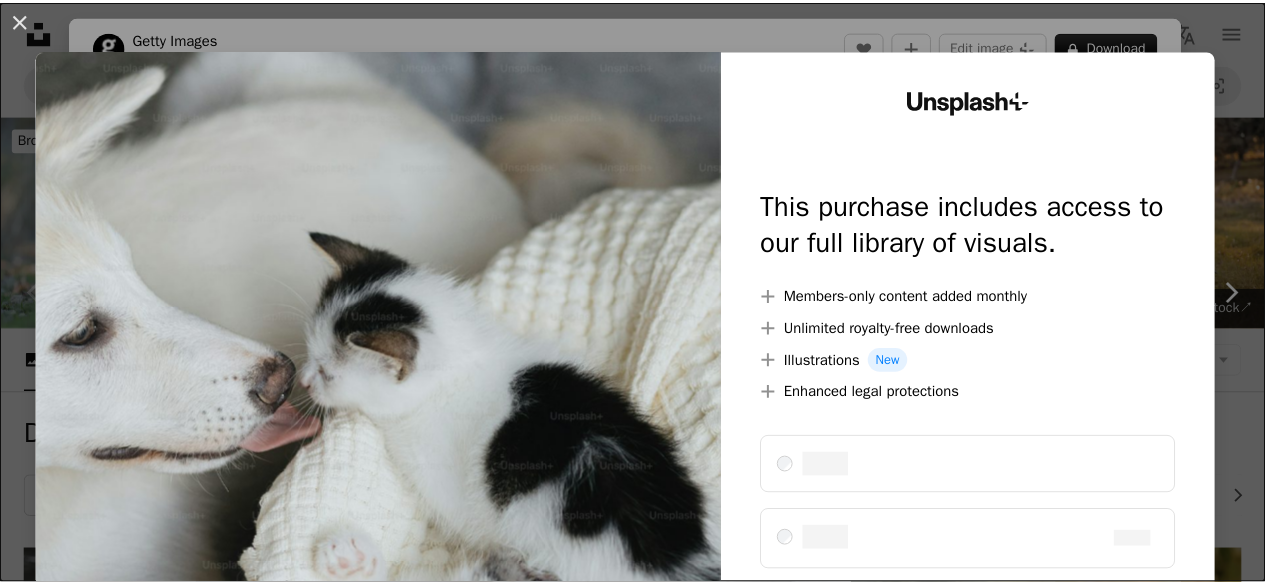 scroll, scrollTop: 400, scrollLeft: 0, axis: vertical 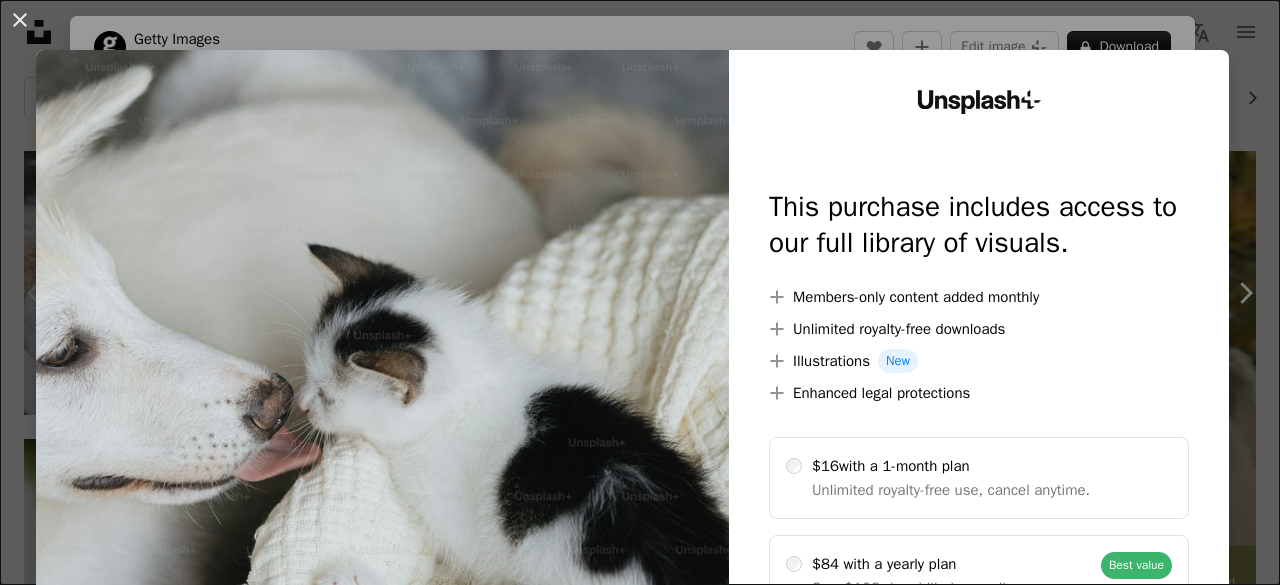 click at bounding box center (382, 407) 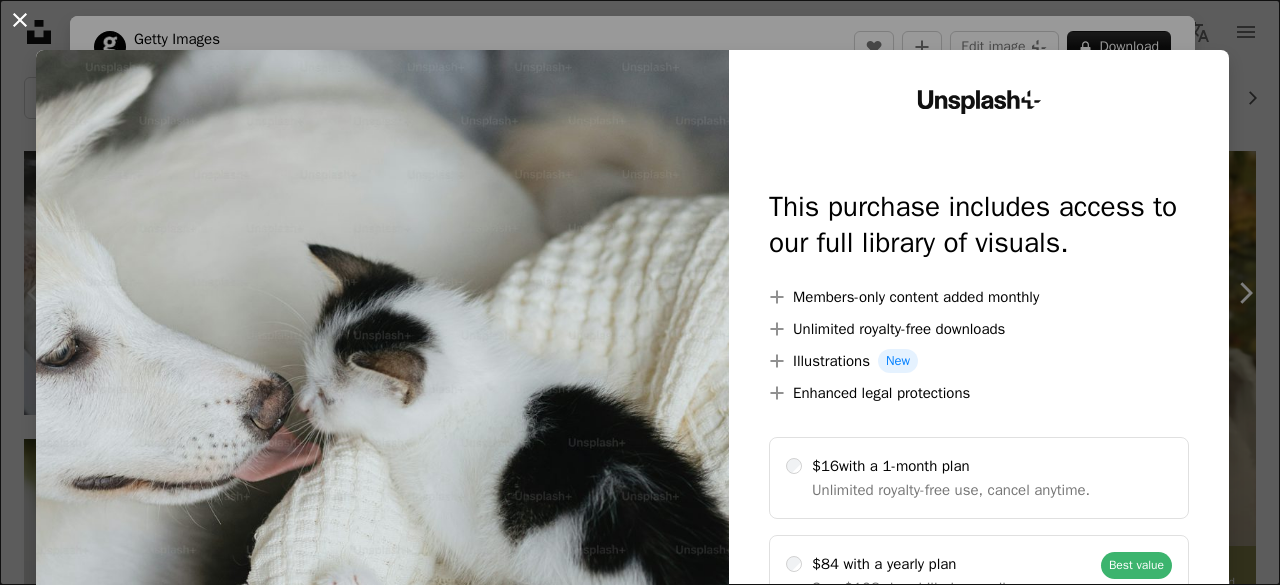 click on "An X shape" at bounding box center [20, 20] 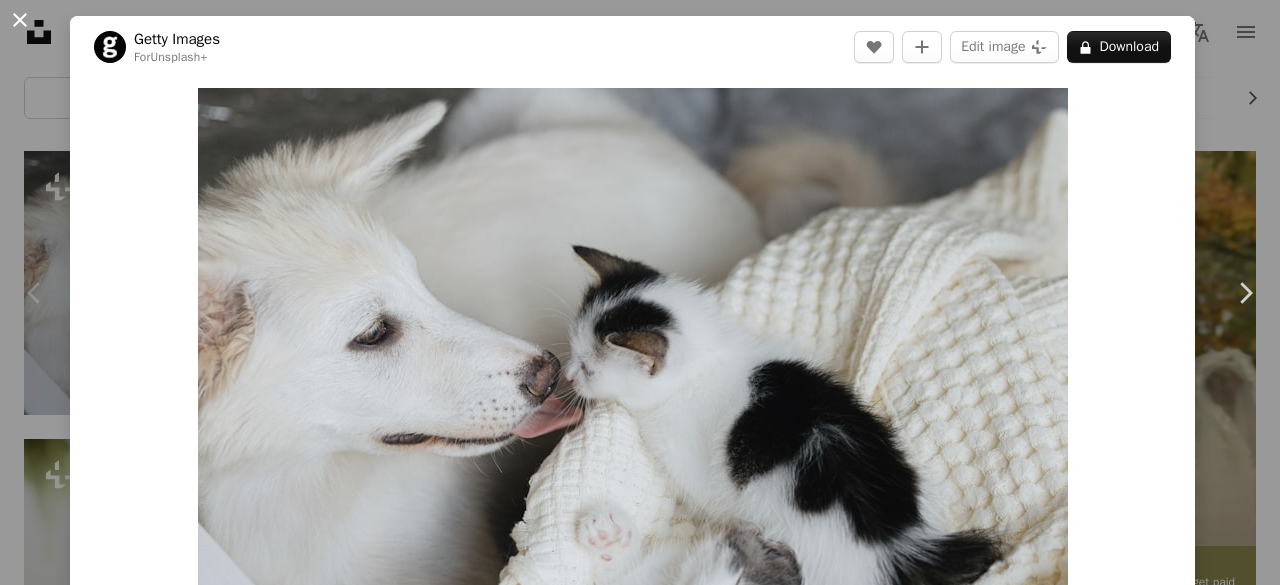 click on "An X shape" at bounding box center [20, 20] 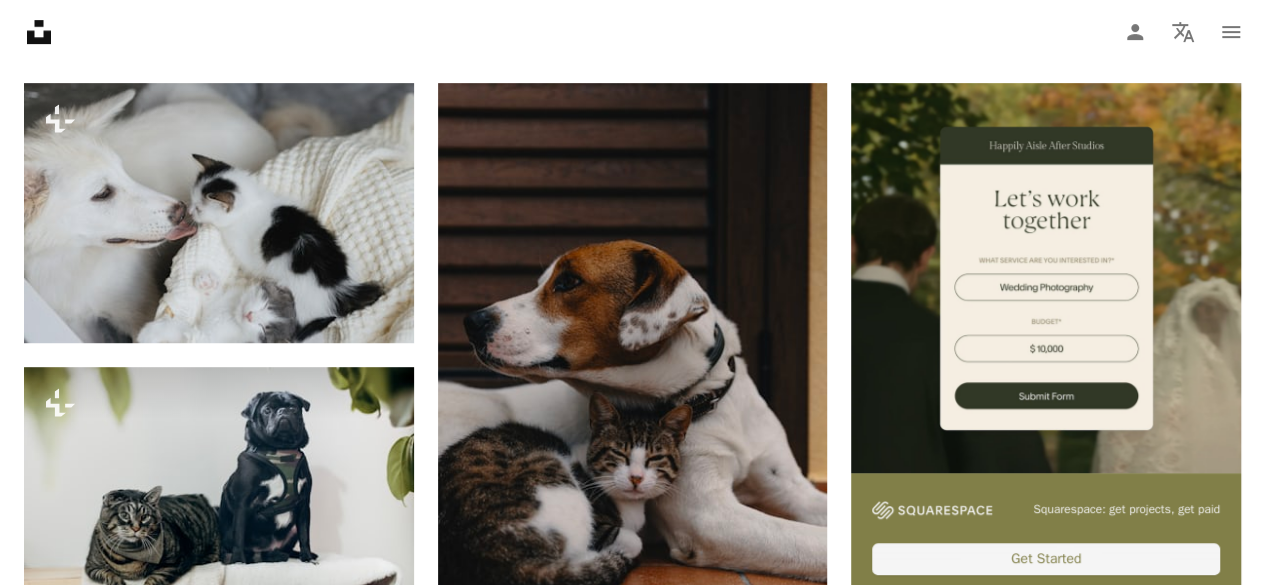 scroll, scrollTop: 500, scrollLeft: 0, axis: vertical 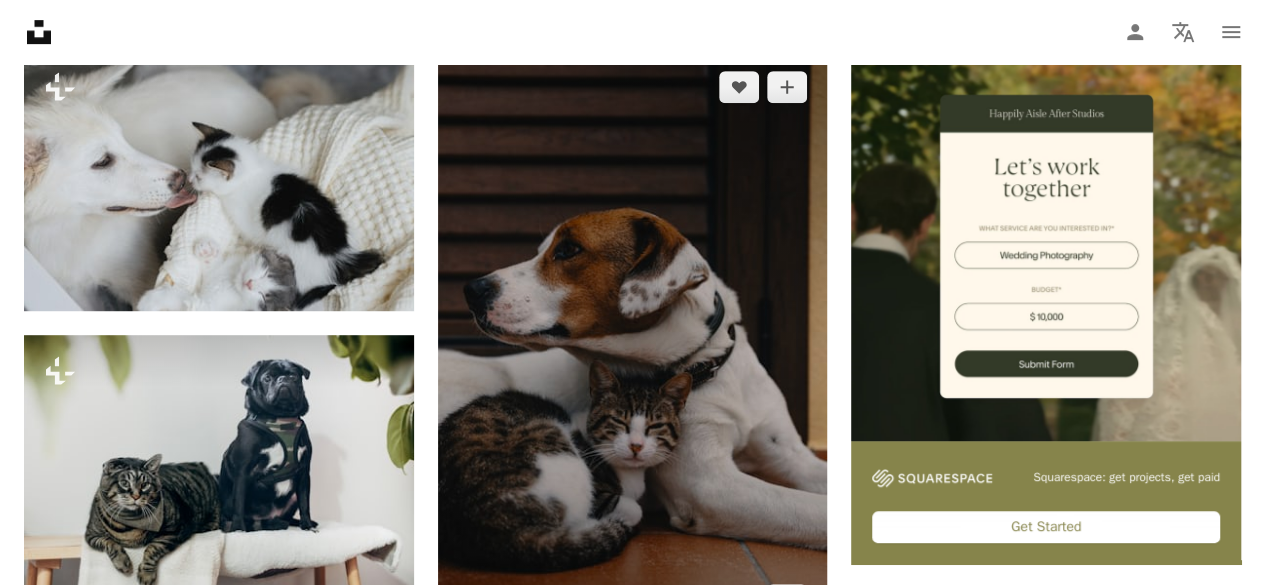 click at bounding box center (633, 343) 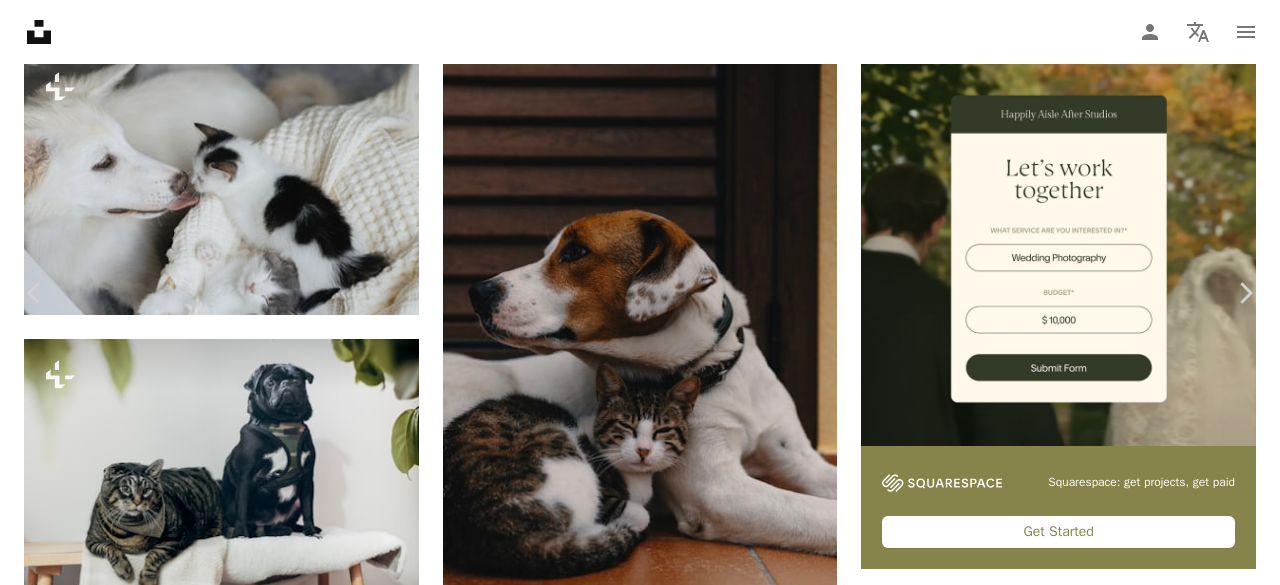 click on "Download free" at bounding box center (1081, 3781) 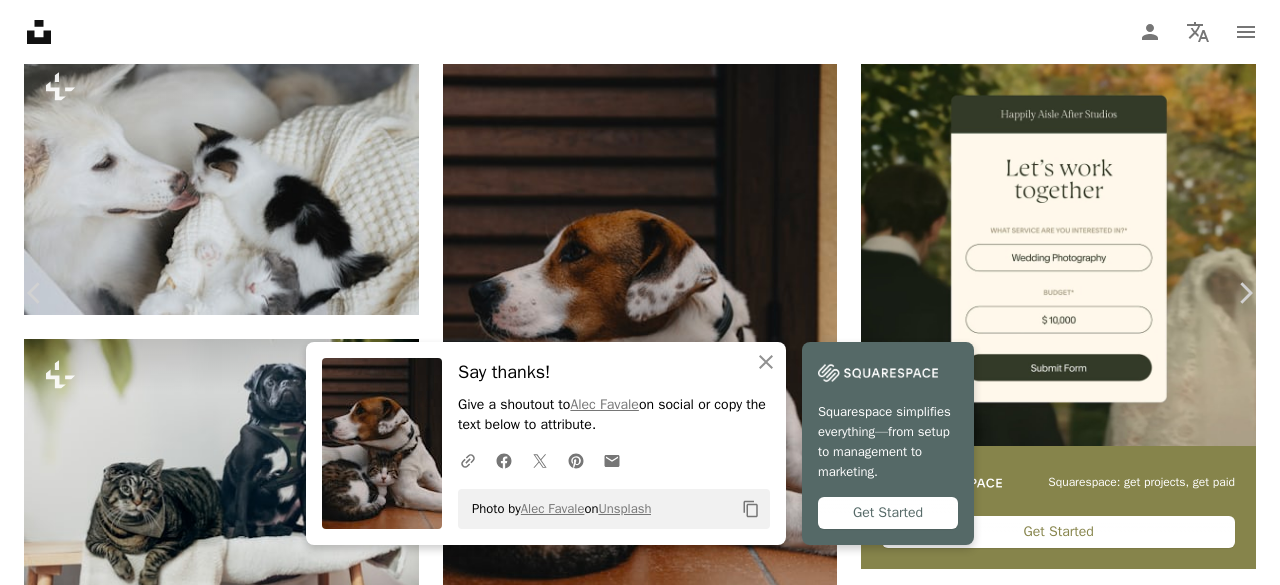 click on "An X shape" at bounding box center [20, 20] 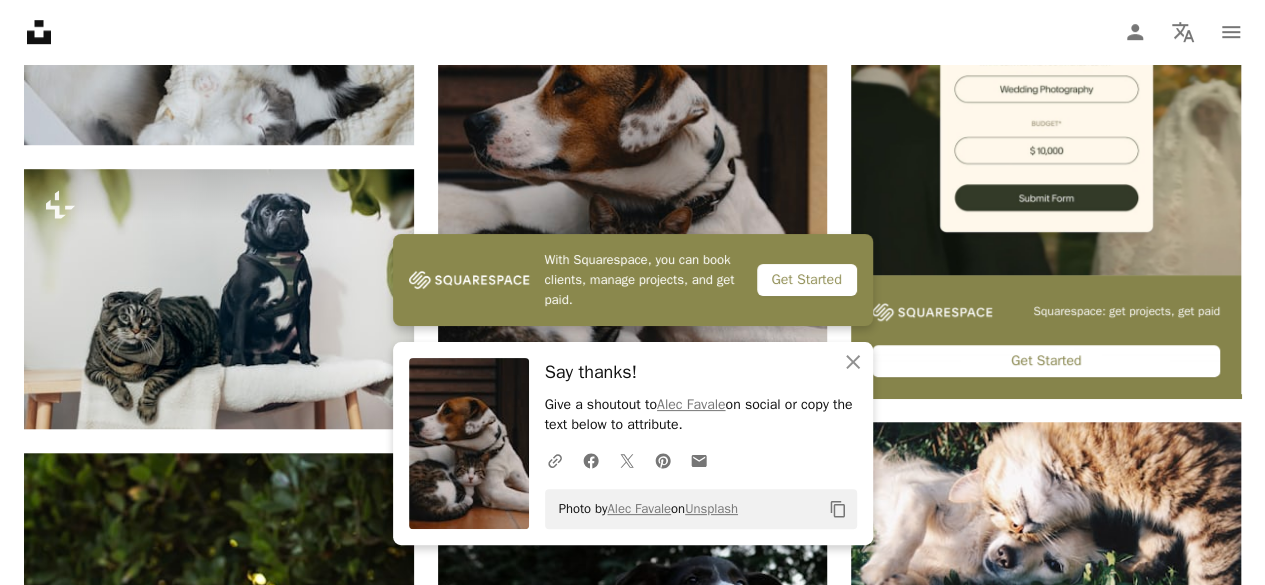 scroll, scrollTop: 700, scrollLeft: 0, axis: vertical 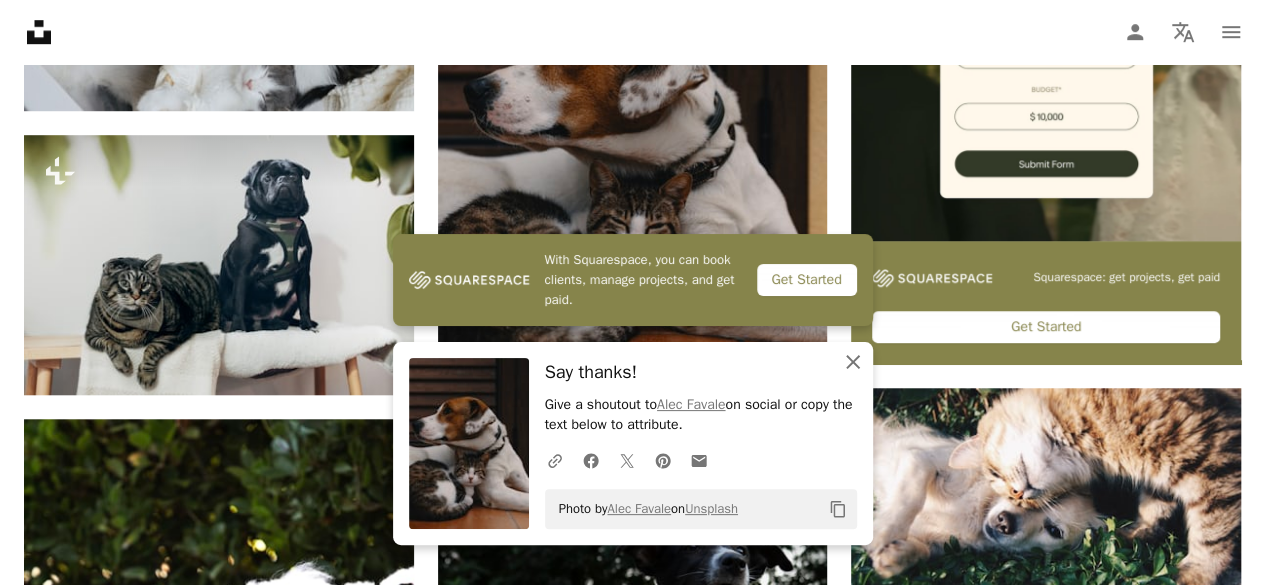 click 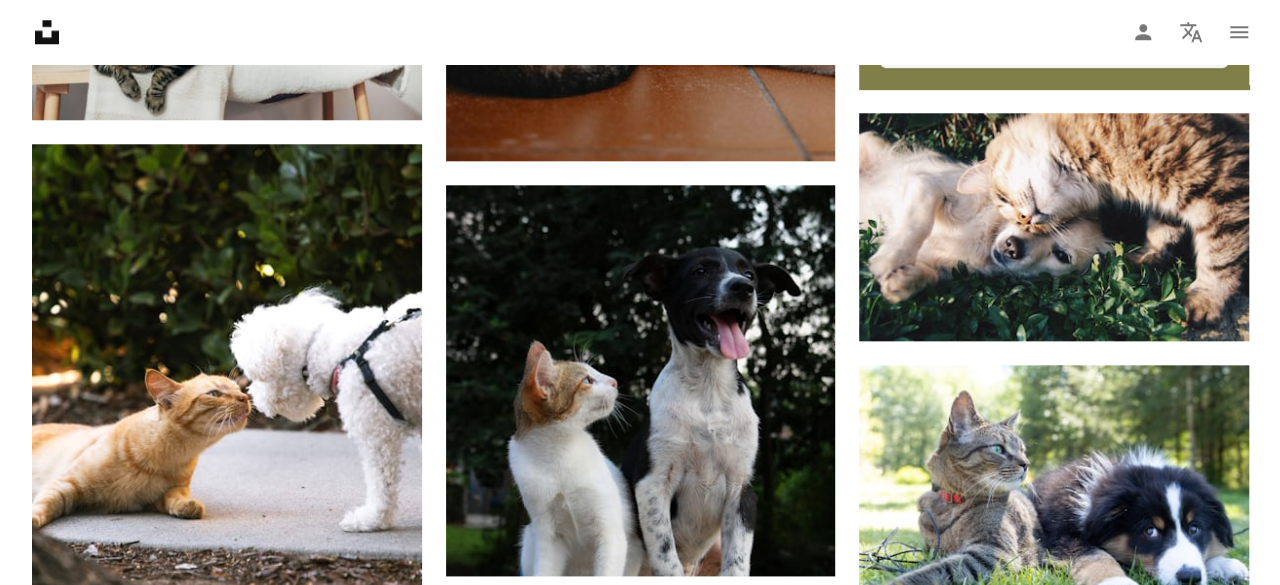 scroll, scrollTop: 1000, scrollLeft: 0, axis: vertical 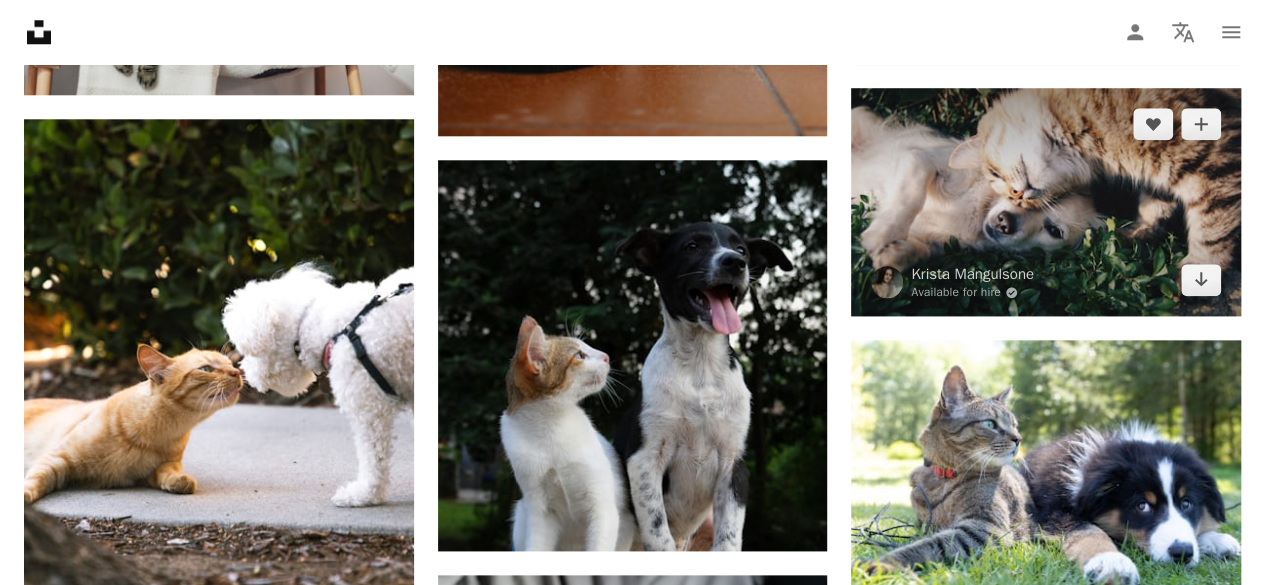 click at bounding box center [1046, 202] 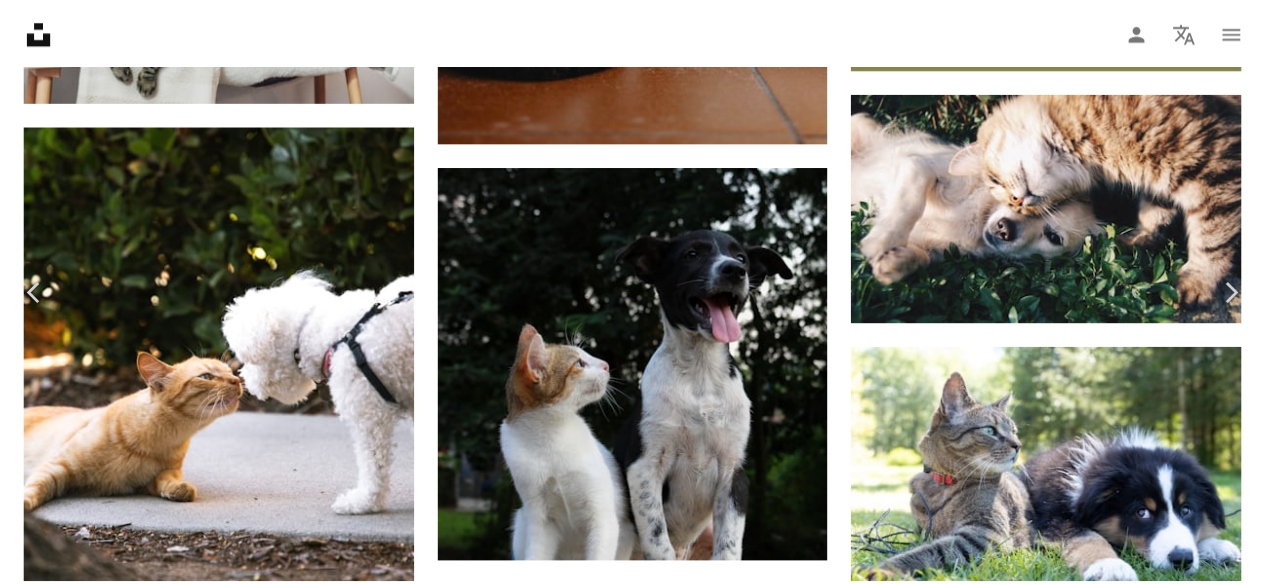 scroll, scrollTop: 0, scrollLeft: 0, axis: both 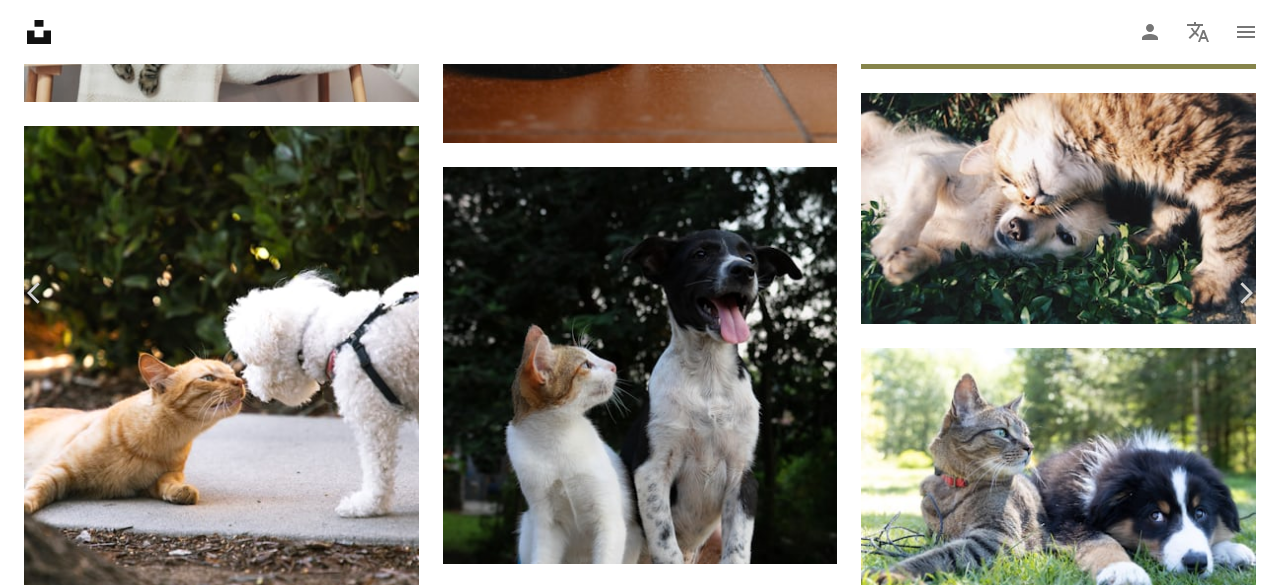 click on "Download free" at bounding box center (1081, 3281) 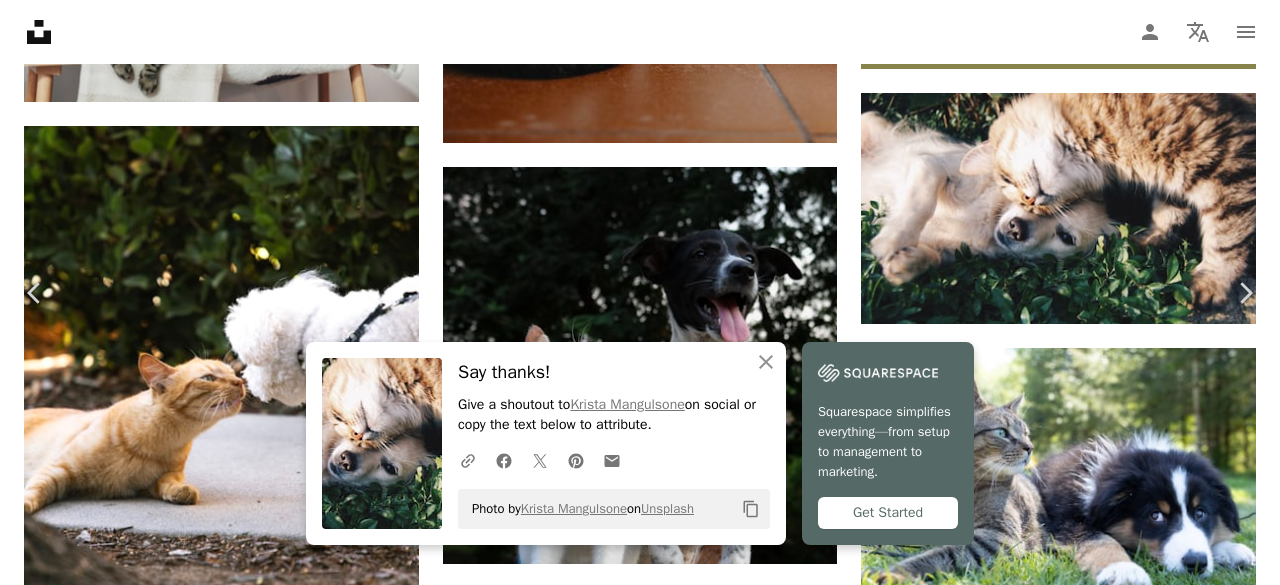 click on "An X shape" at bounding box center [20, 20] 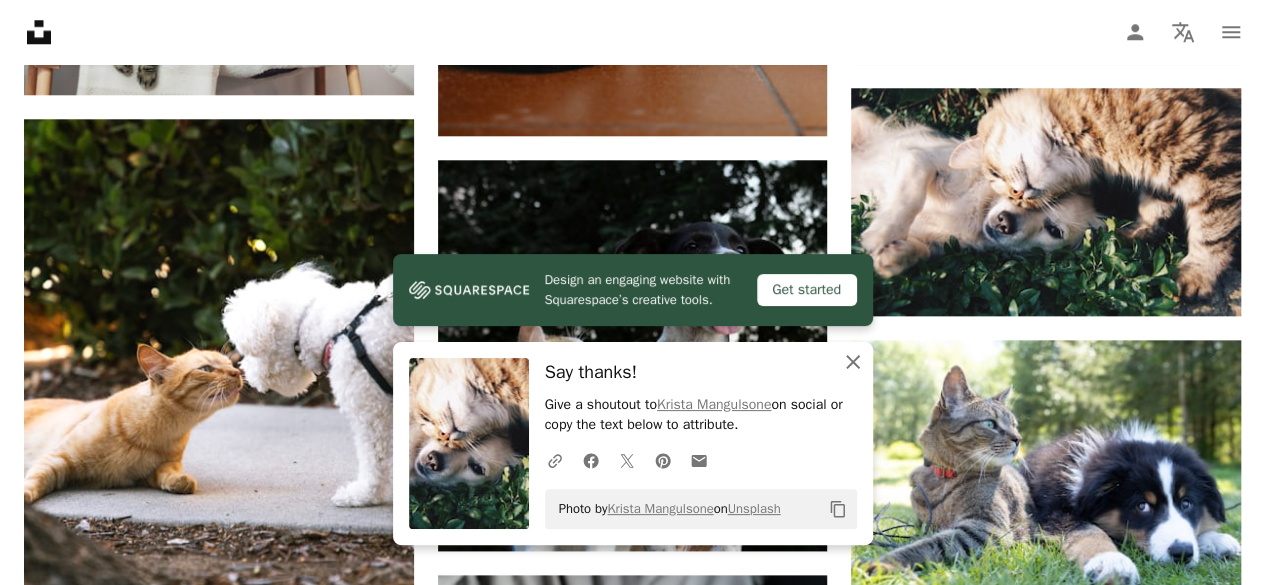 click 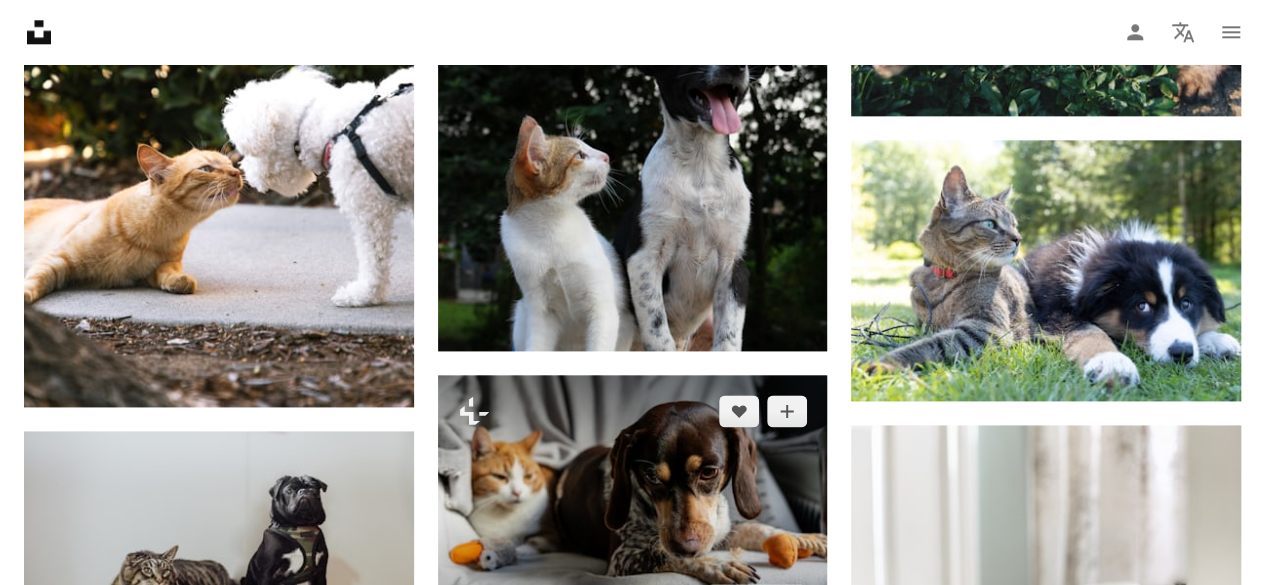 scroll, scrollTop: 1300, scrollLeft: 0, axis: vertical 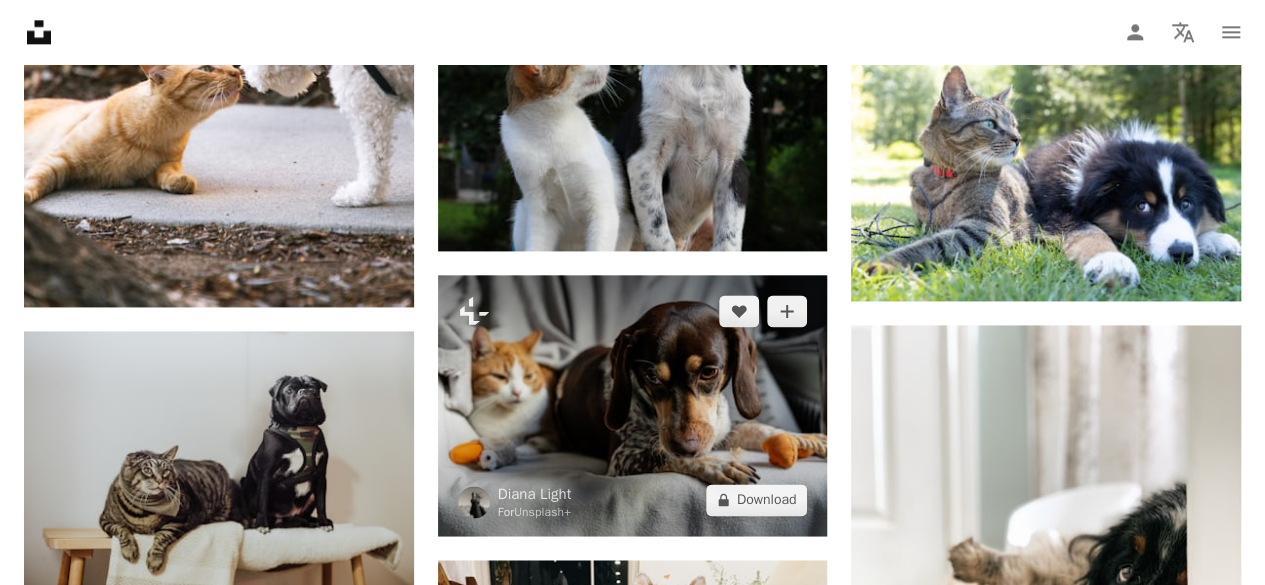 click at bounding box center [633, 405] 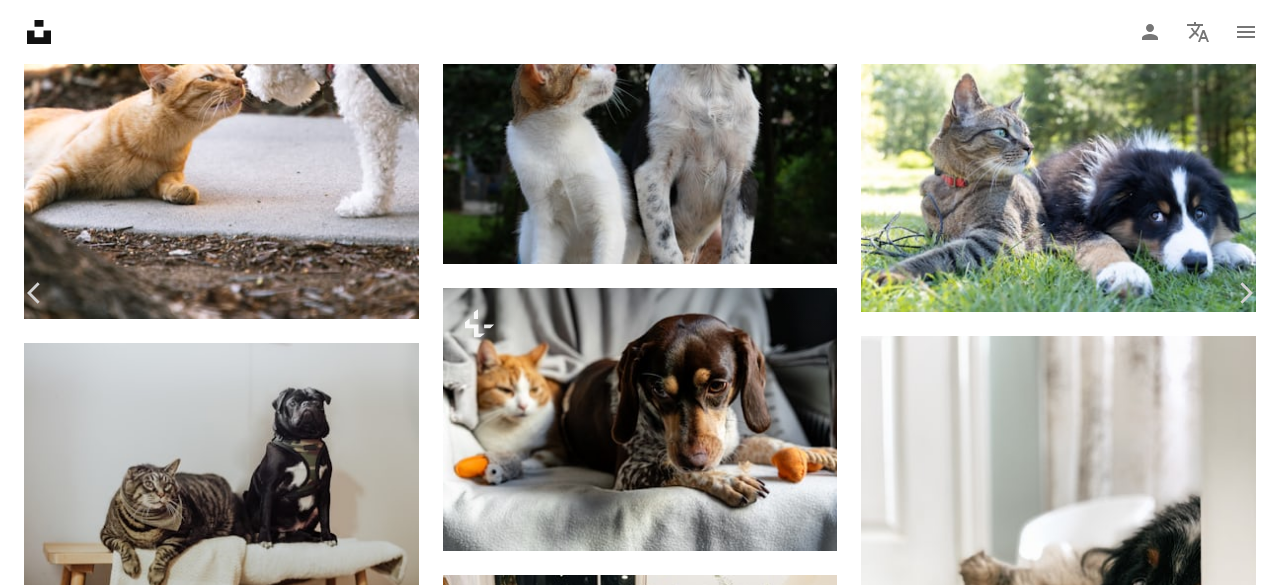 click on "An X shape" at bounding box center (20, 20) 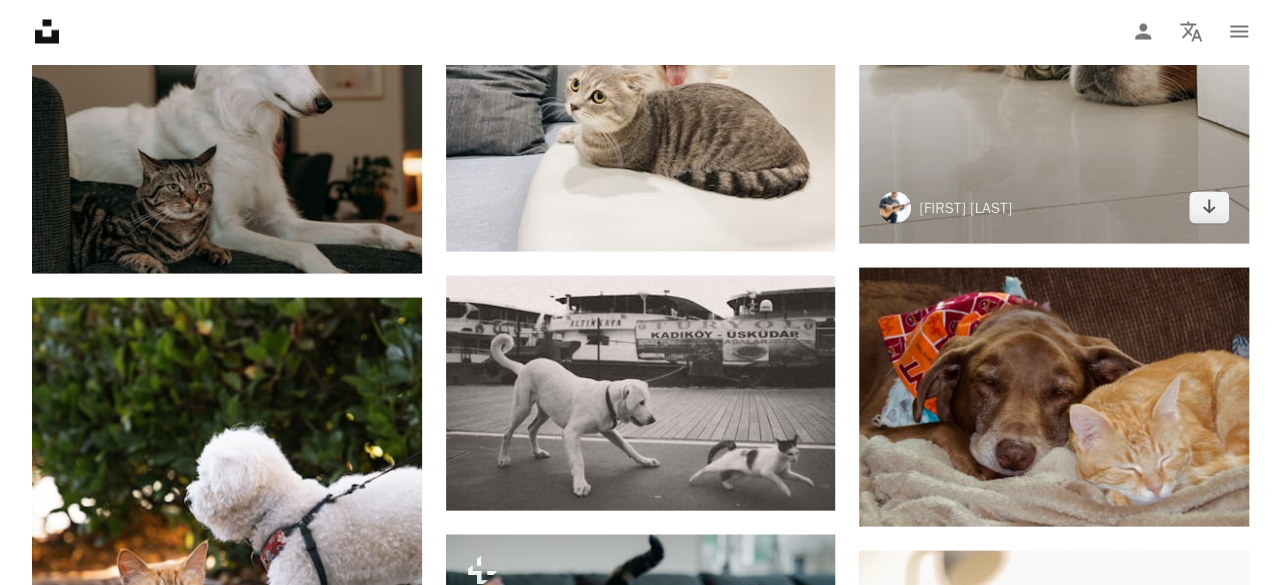 scroll, scrollTop: 2000, scrollLeft: 0, axis: vertical 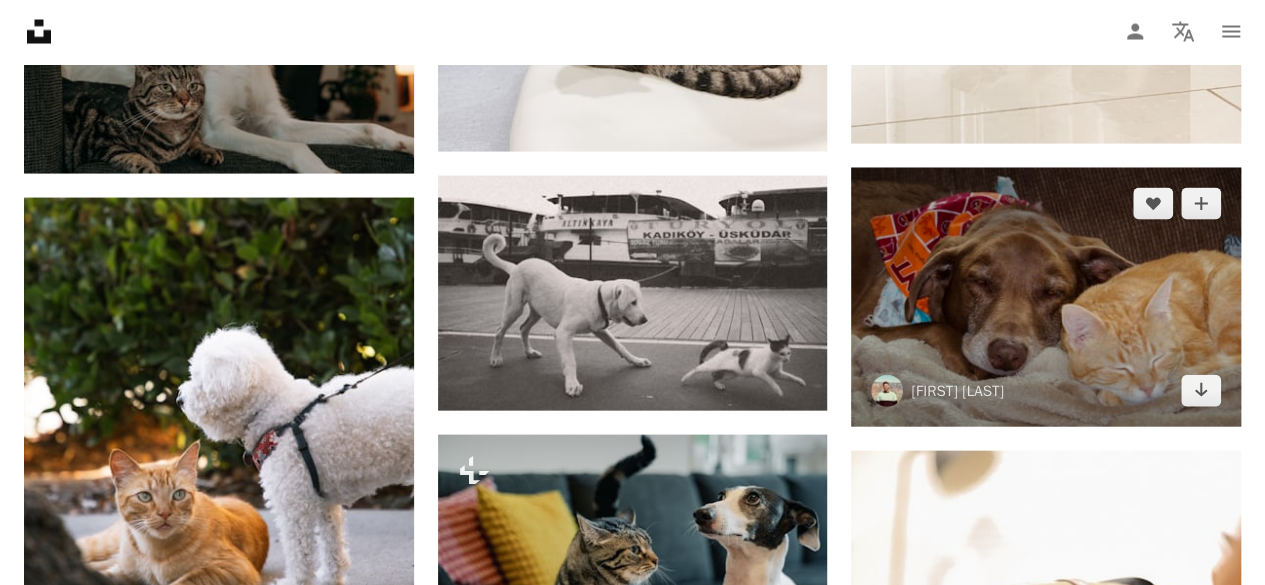 click at bounding box center (1046, 297) 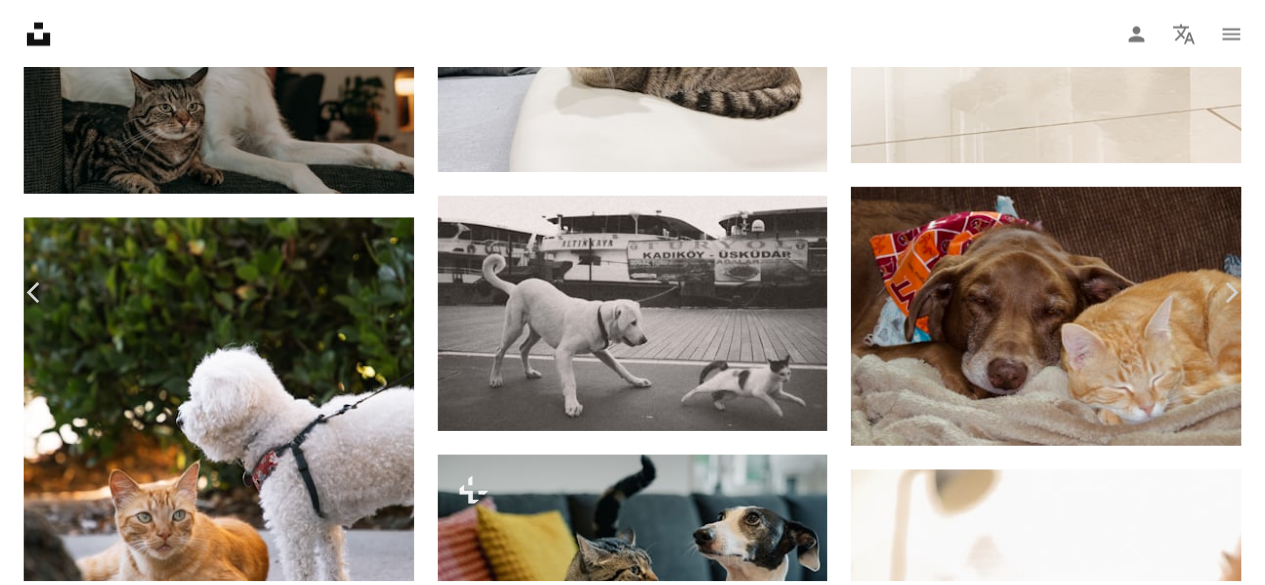 scroll, scrollTop: 0, scrollLeft: 0, axis: both 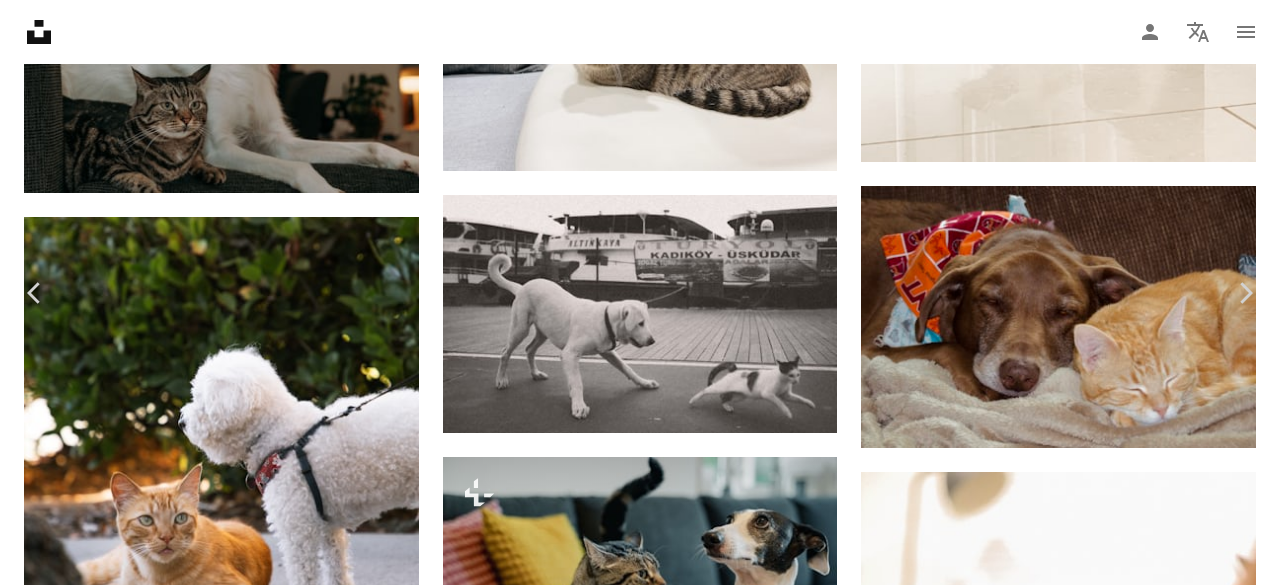 click on "Download free" at bounding box center [1081, 2281] 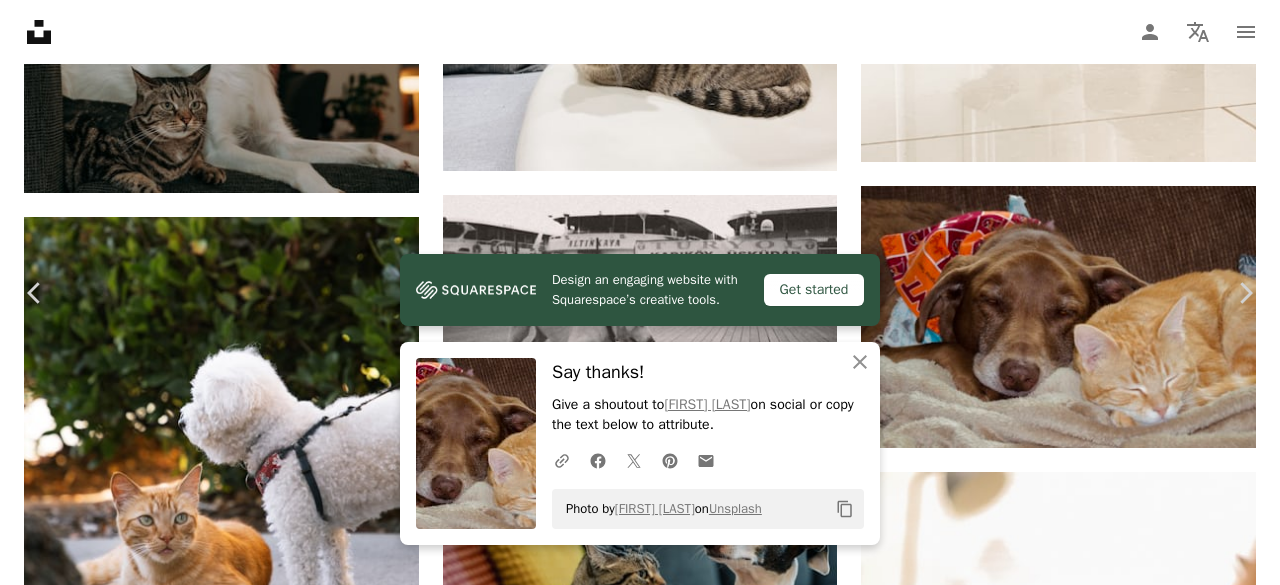 click on "An X shape" at bounding box center [20, 20] 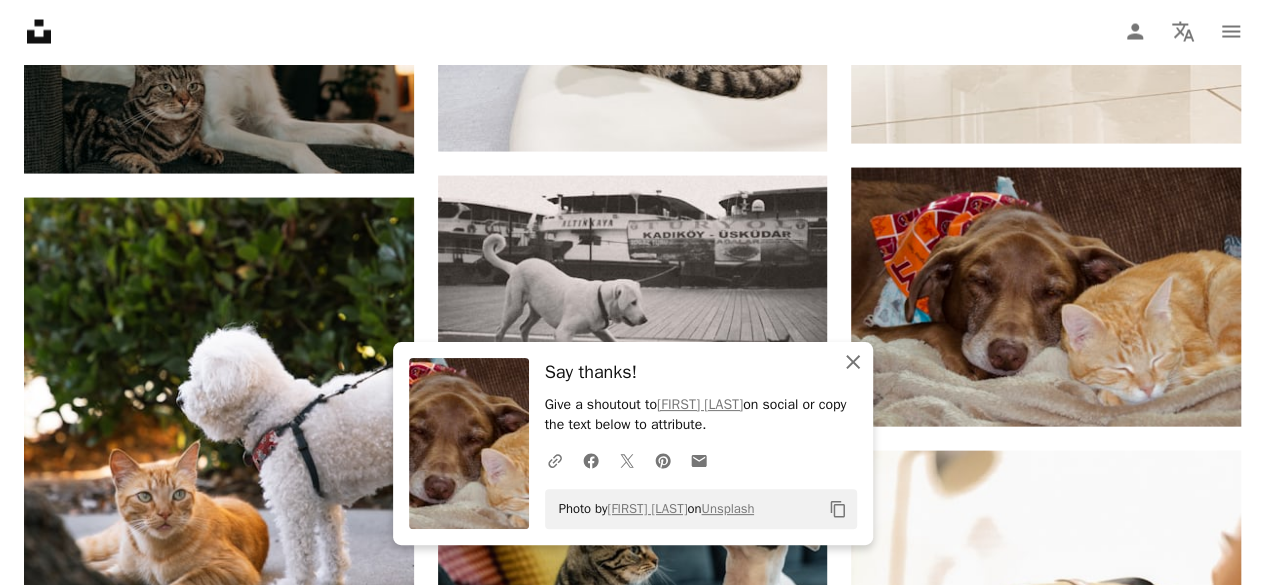 click on "An X shape" 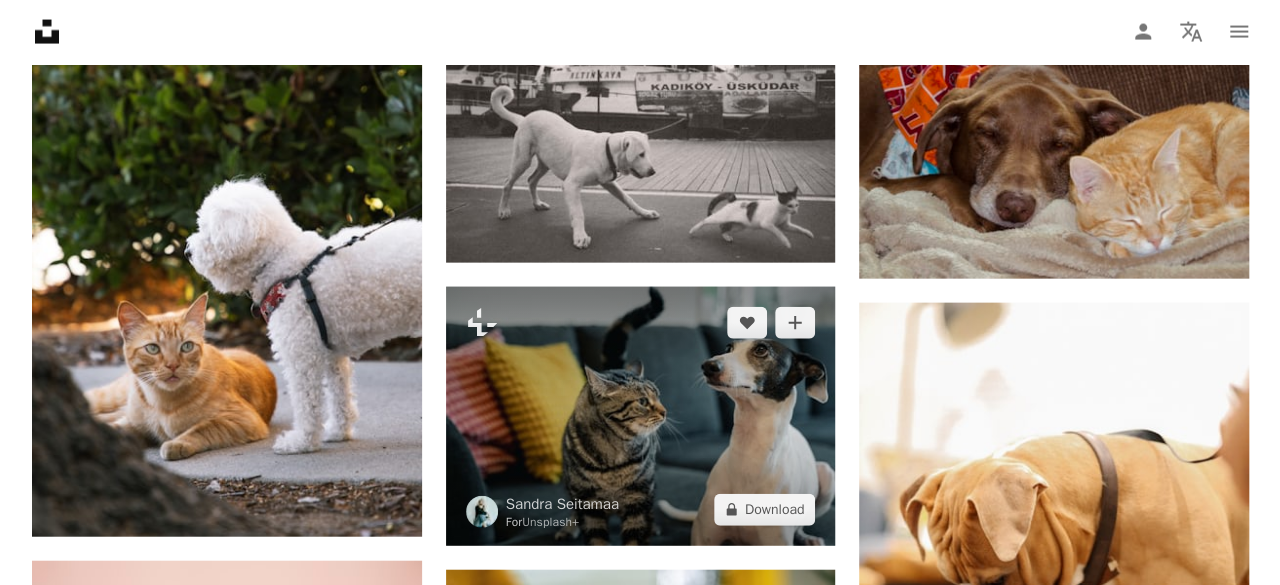 scroll, scrollTop: 2200, scrollLeft: 0, axis: vertical 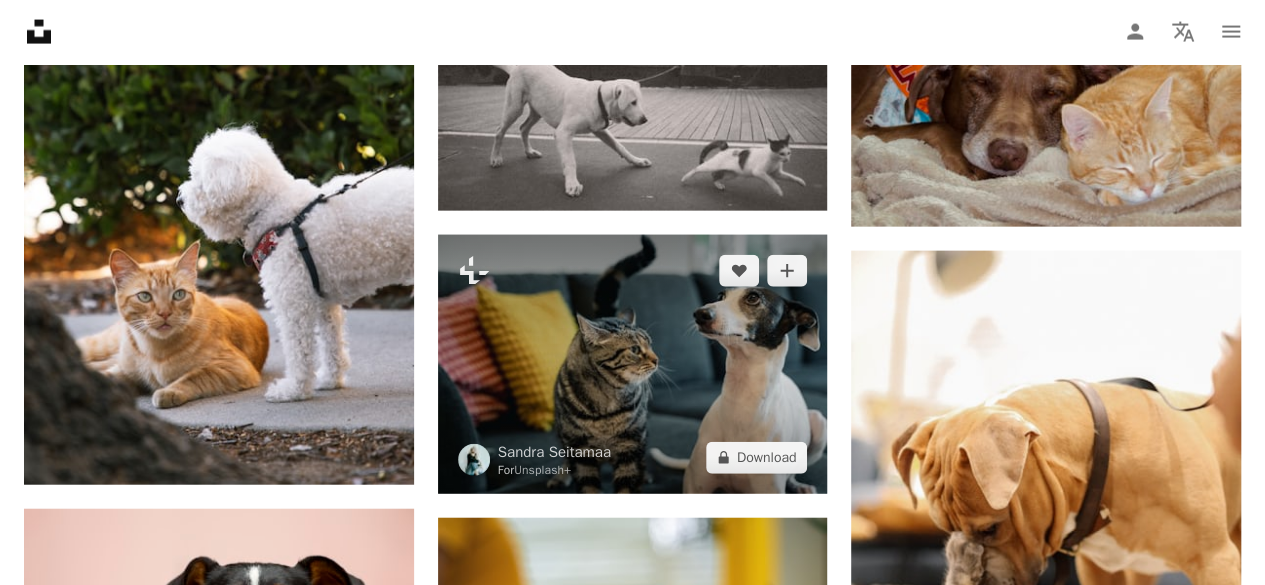 click at bounding box center (633, 364) 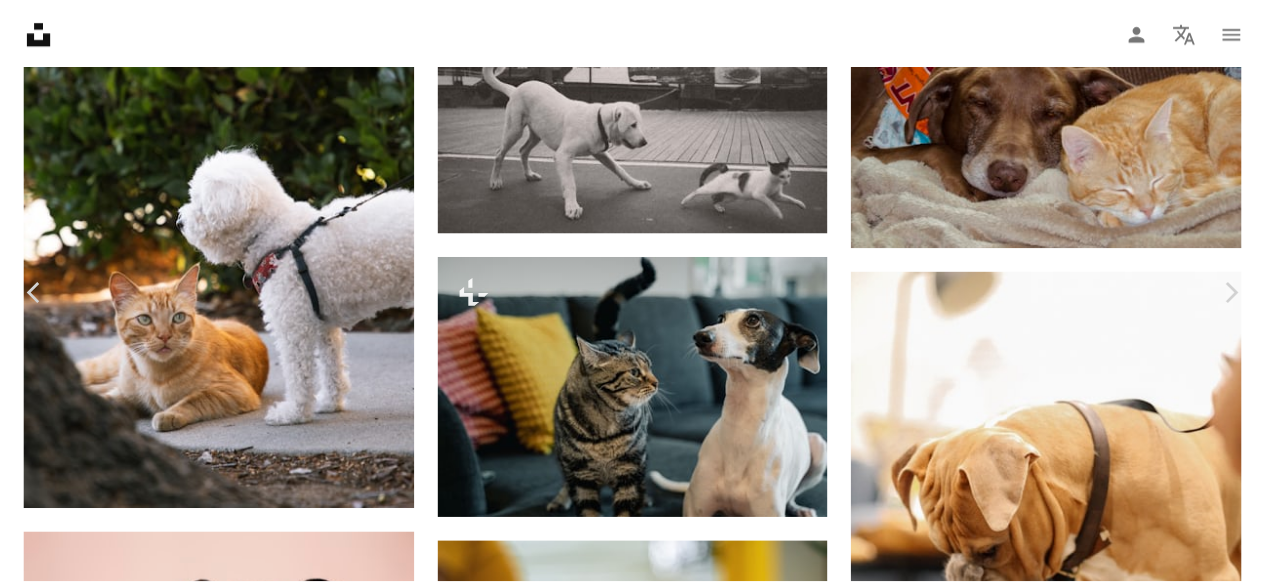 scroll, scrollTop: 0, scrollLeft: 0, axis: both 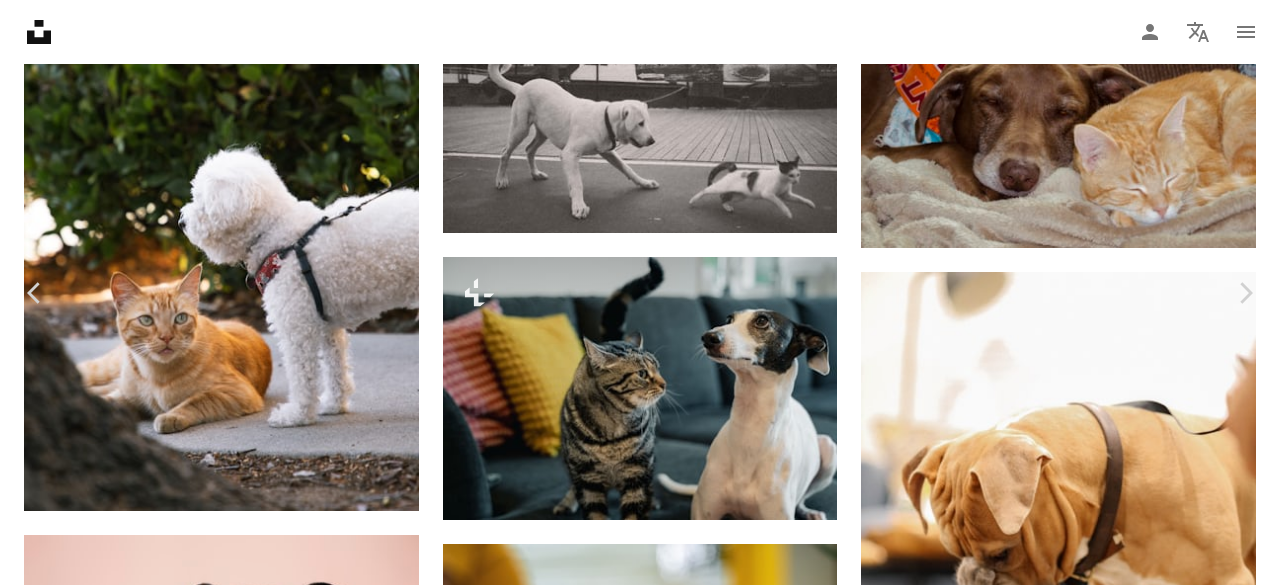 click on "An X shape" at bounding box center [20, 20] 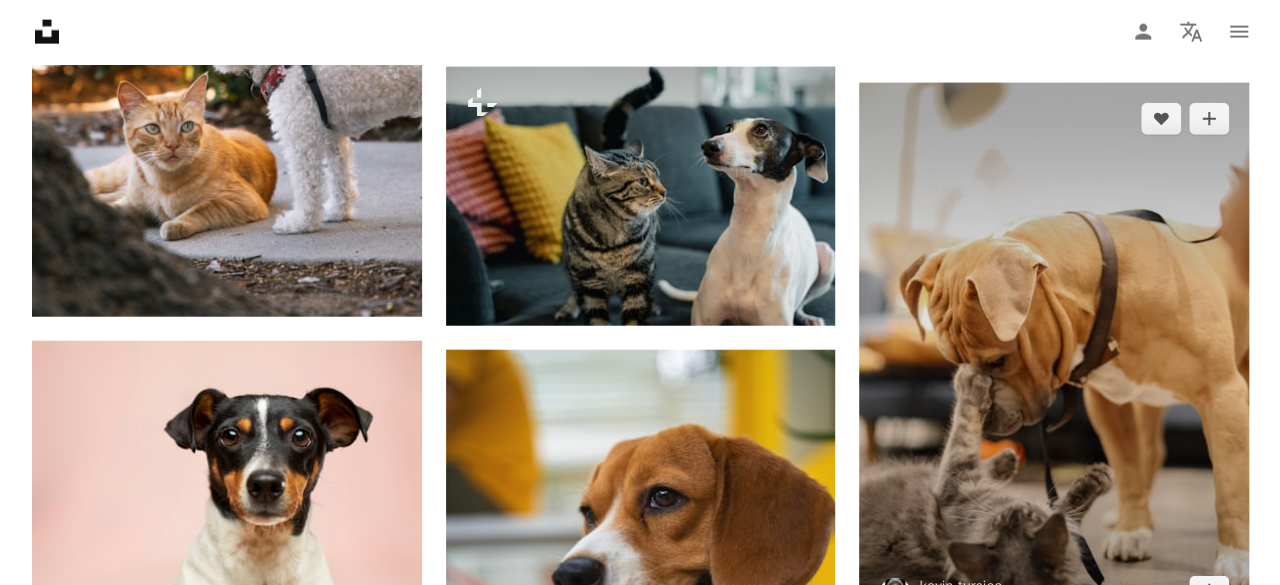 scroll, scrollTop: 2400, scrollLeft: 0, axis: vertical 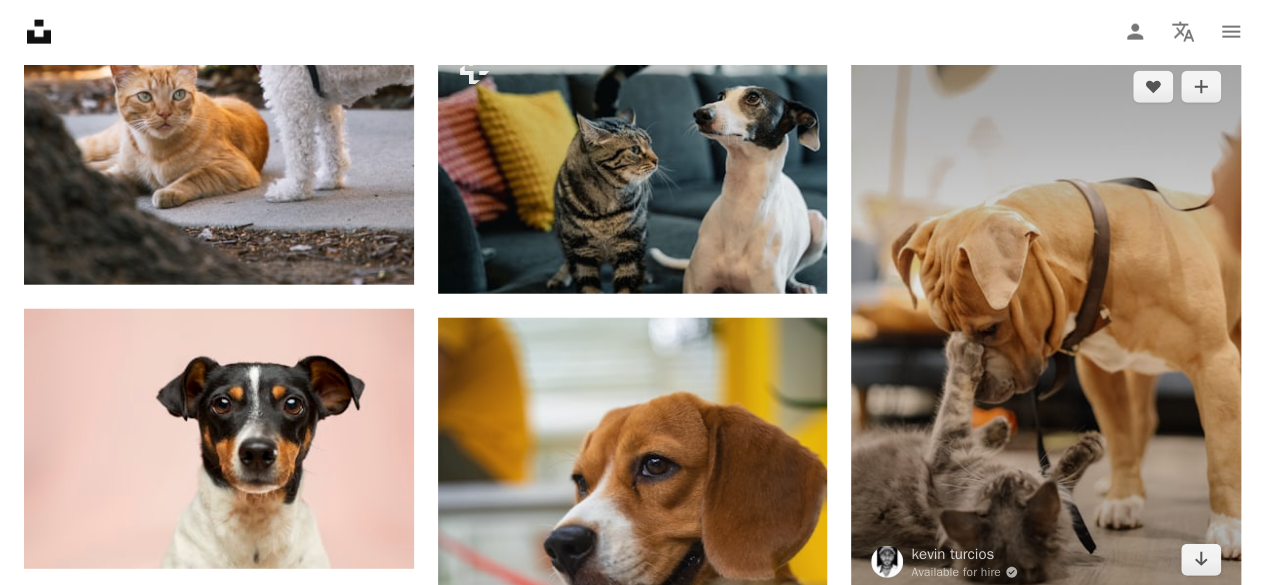 click at bounding box center (1046, 324) 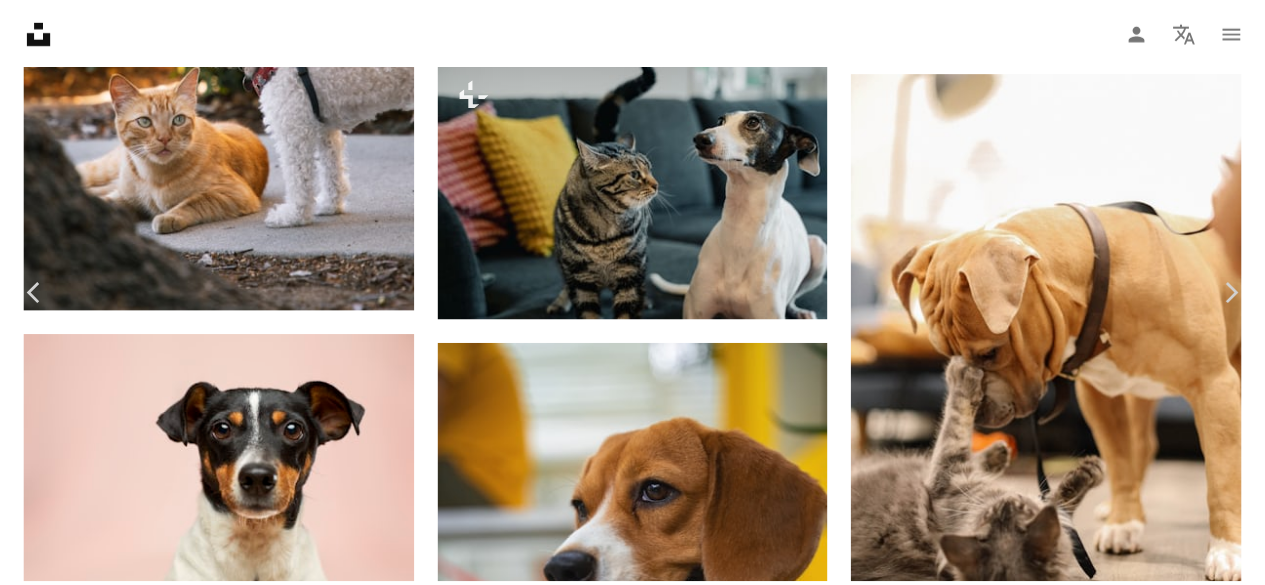 scroll, scrollTop: 0, scrollLeft: 0, axis: both 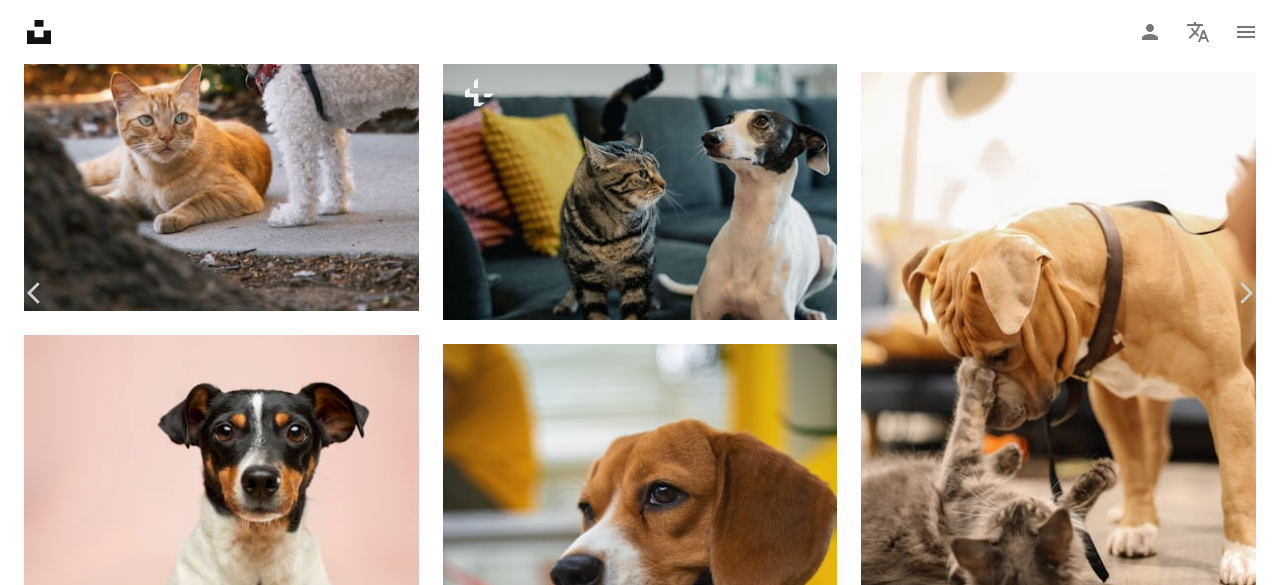 click on "Download free" at bounding box center [1081, 5224] 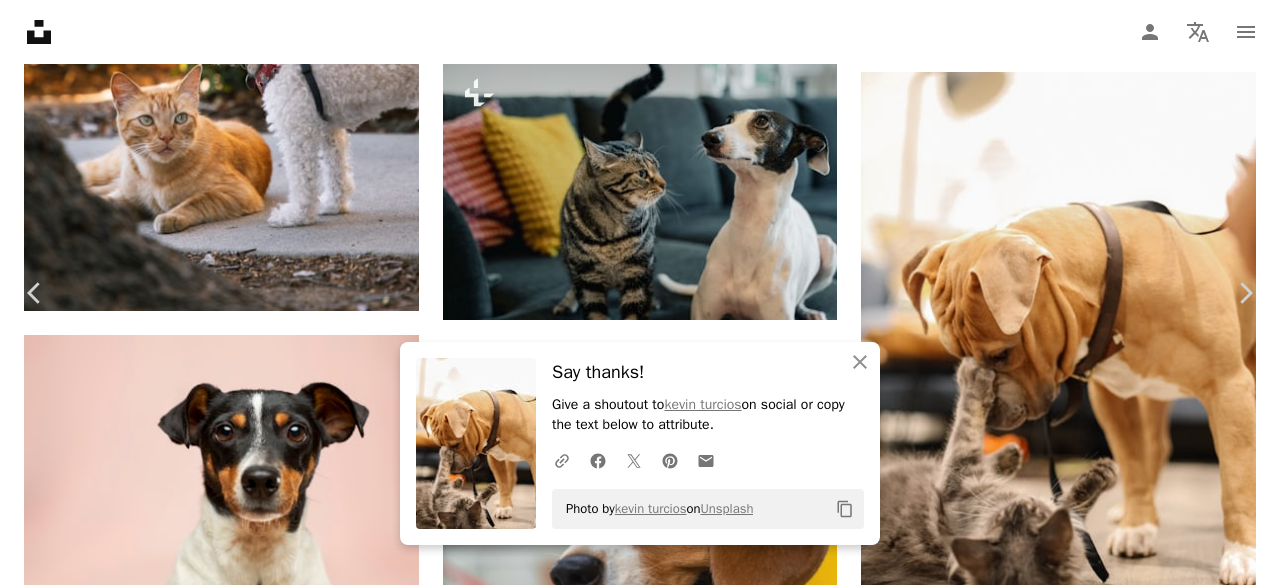 click on "An X shape" at bounding box center [20, 20] 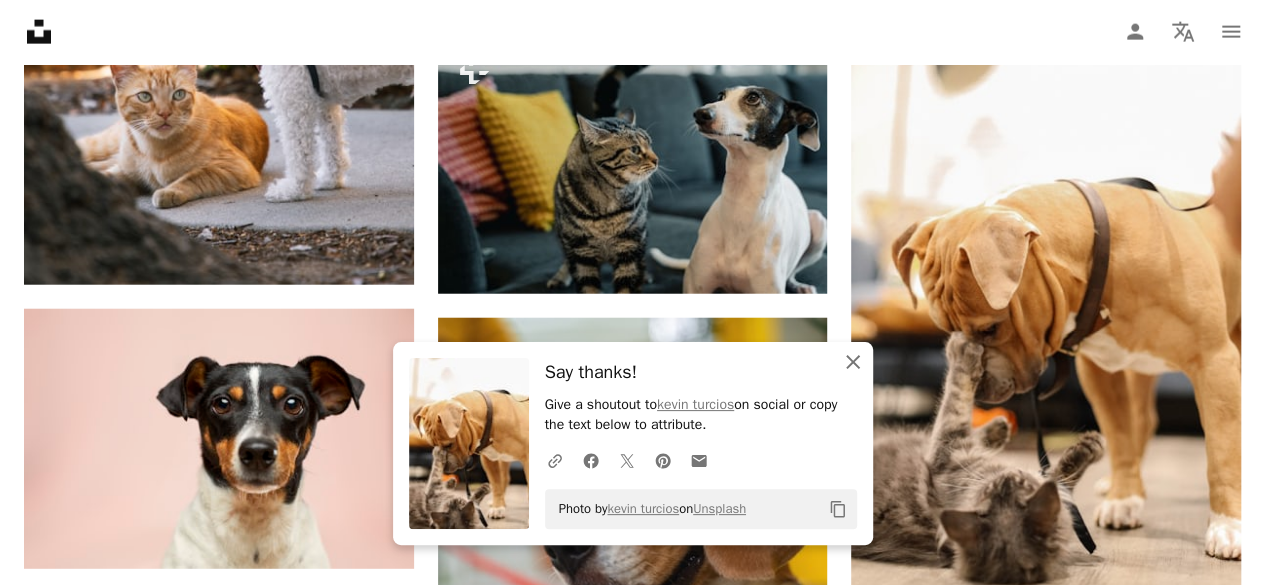 click on "An X shape" 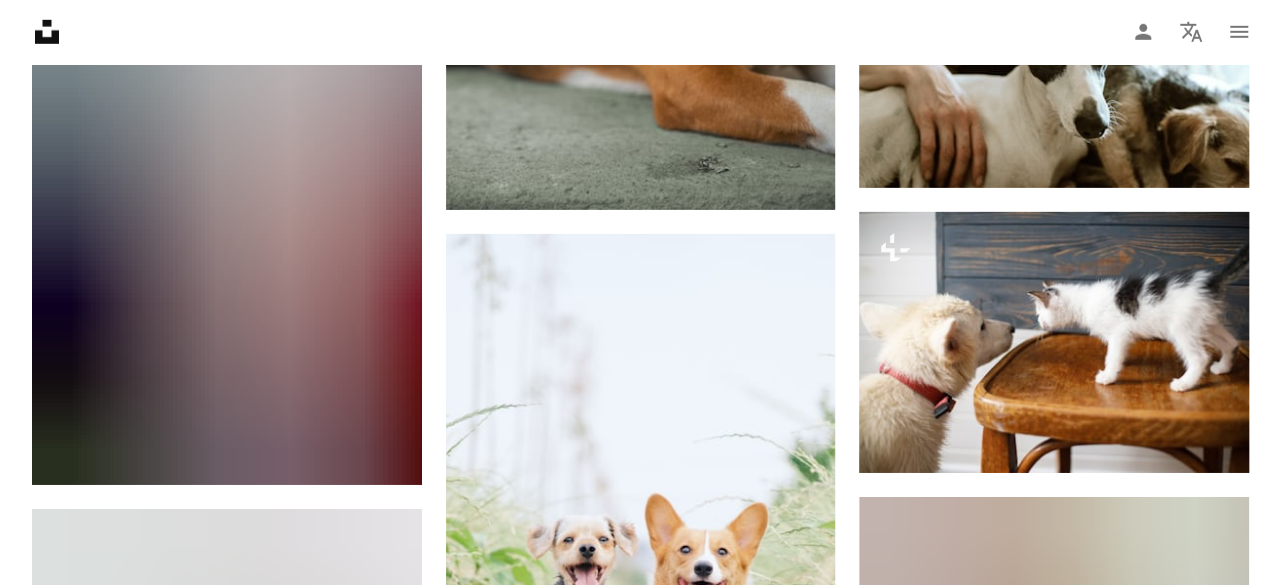 scroll, scrollTop: 3100, scrollLeft: 0, axis: vertical 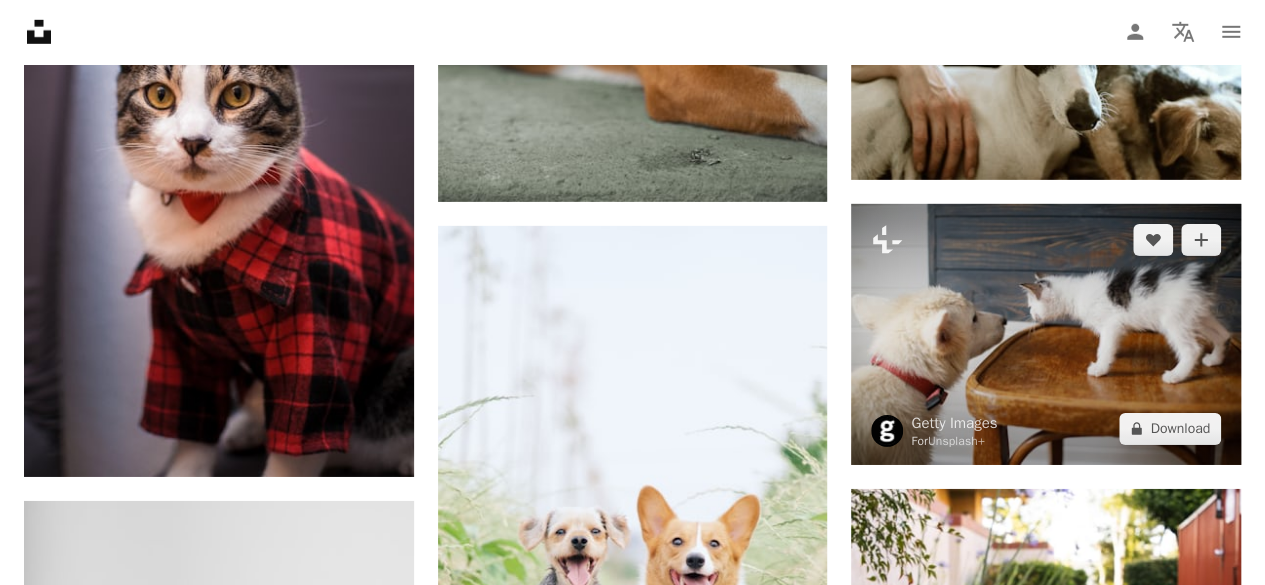 click at bounding box center [1046, 334] 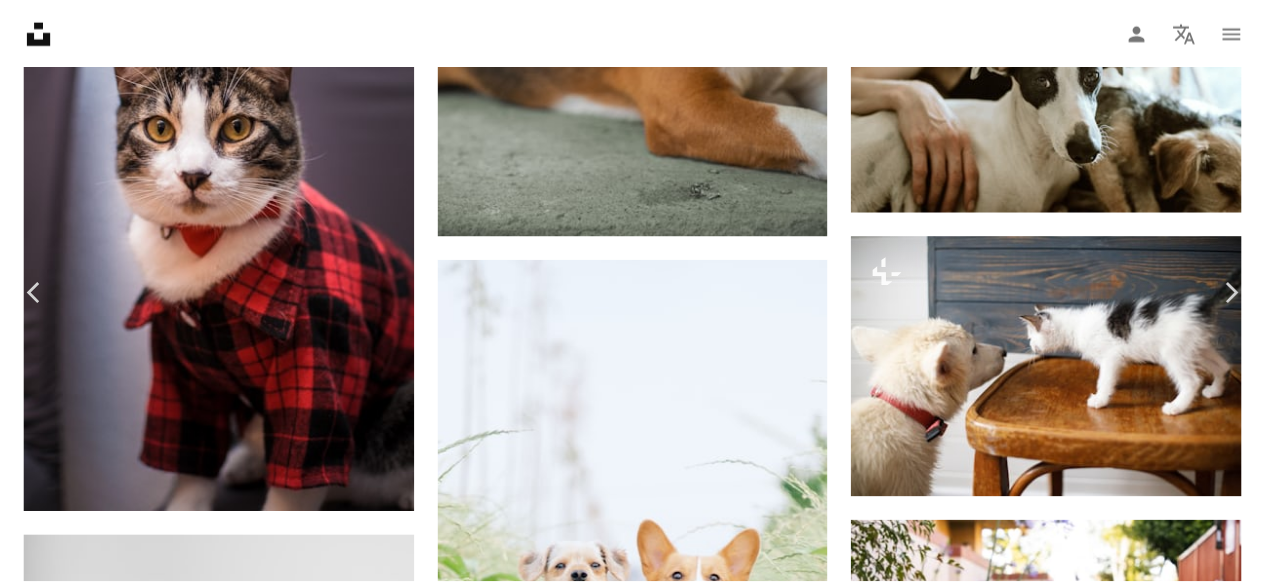 scroll, scrollTop: 100, scrollLeft: 0, axis: vertical 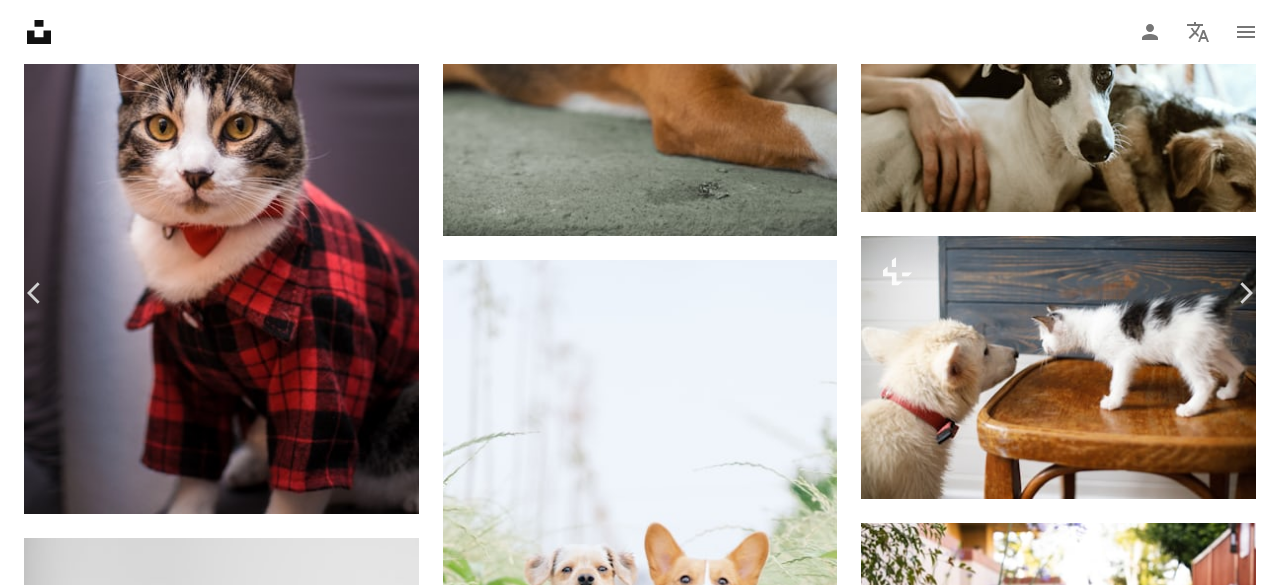 click on "An X shape" at bounding box center (20, 20) 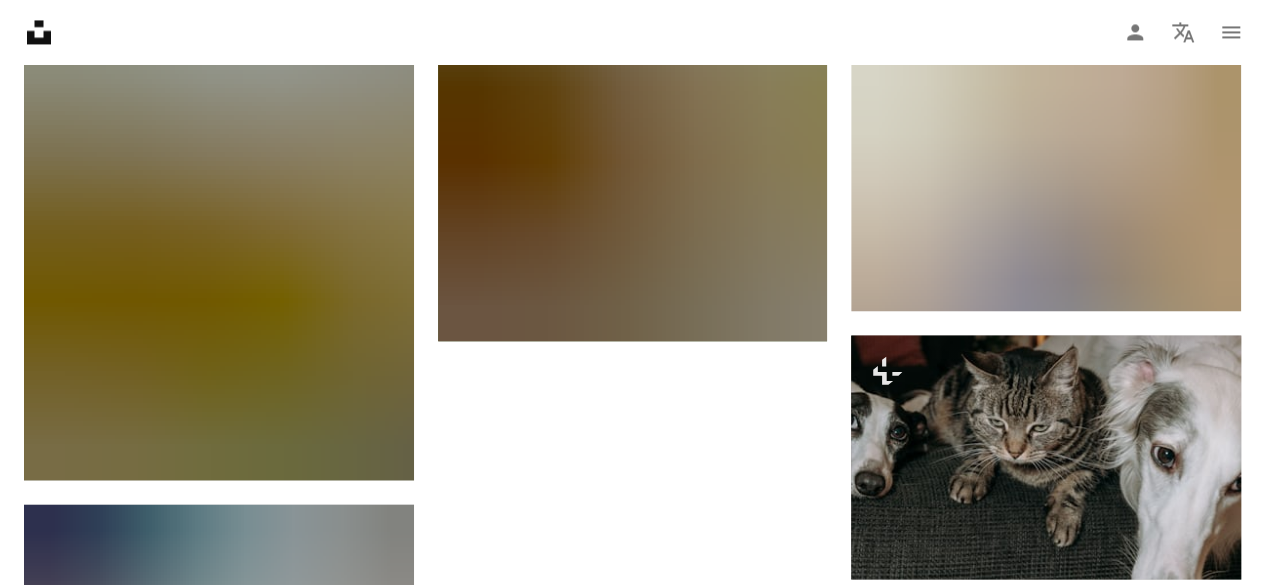 scroll, scrollTop: 5412, scrollLeft: 0, axis: vertical 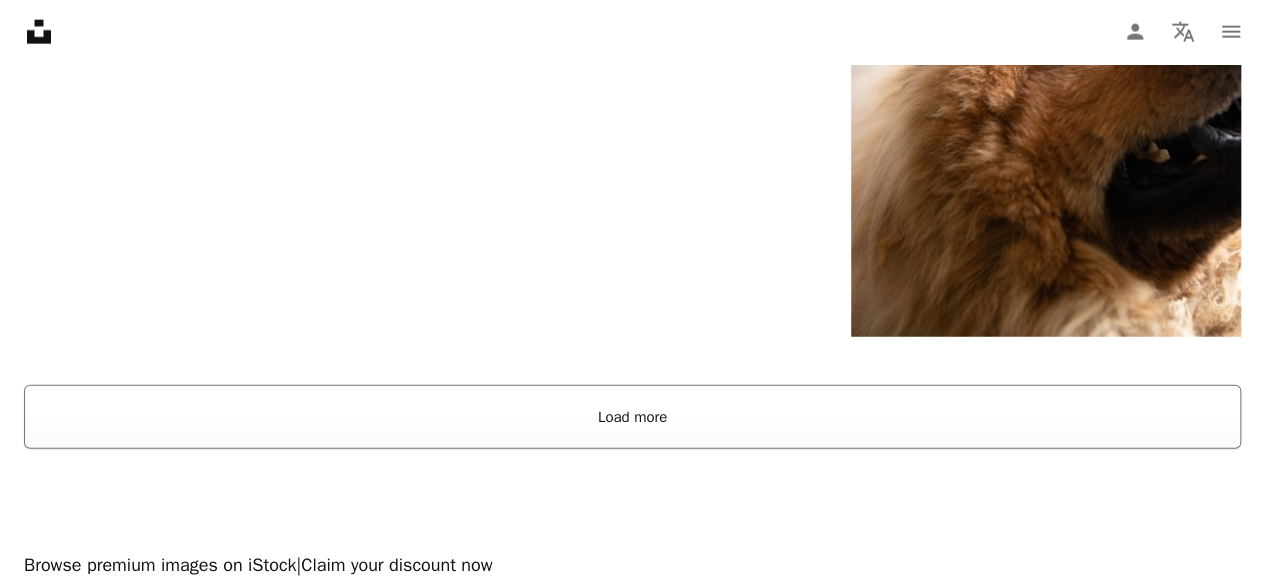 click on "Load more" at bounding box center (632, 417) 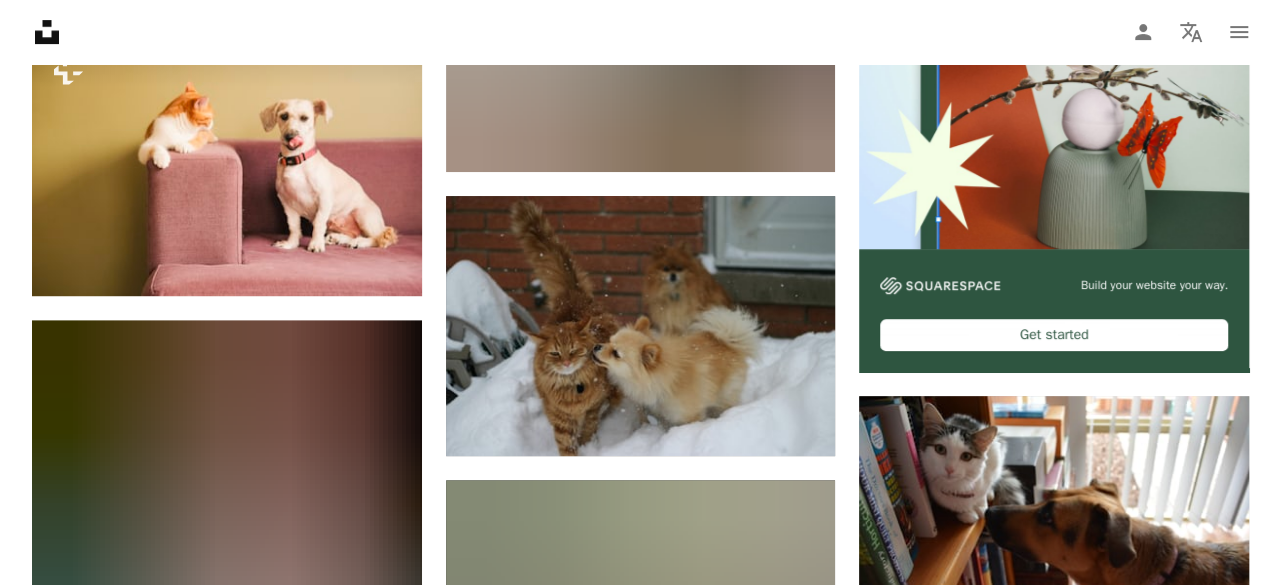 scroll, scrollTop: 7970, scrollLeft: 0, axis: vertical 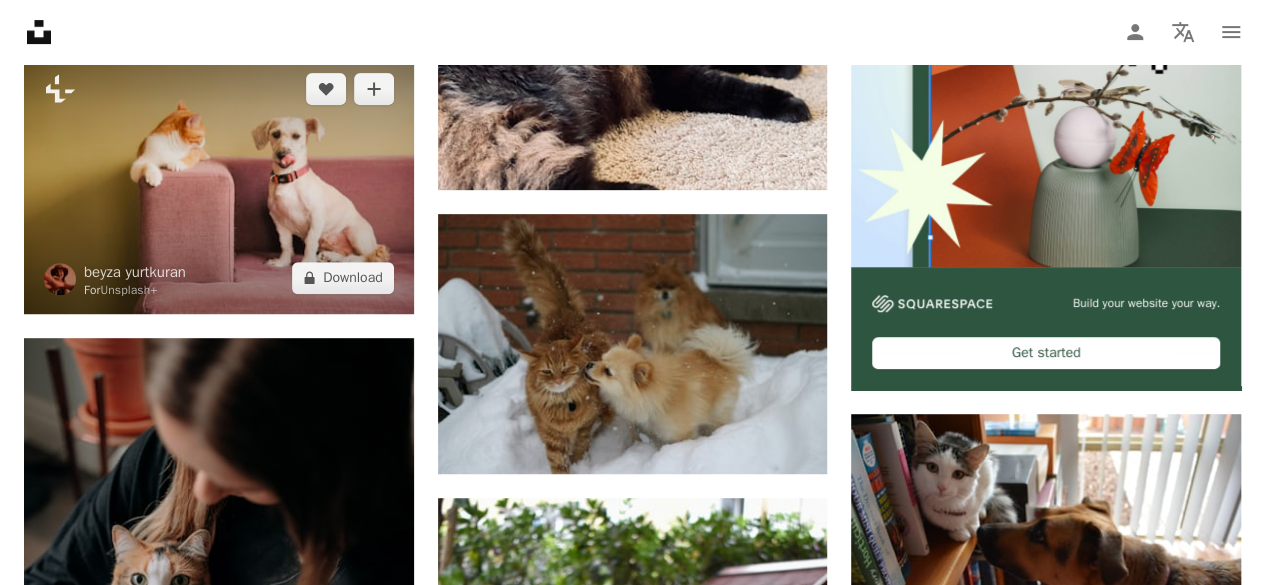 click at bounding box center [219, 183] 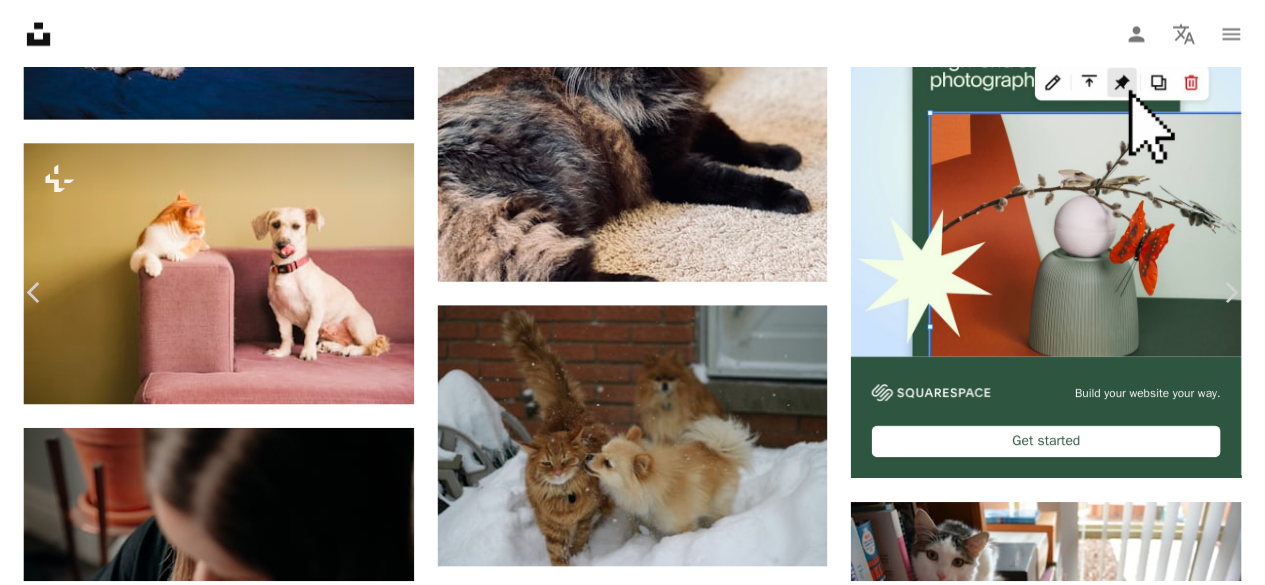 scroll, scrollTop: 100, scrollLeft: 0, axis: vertical 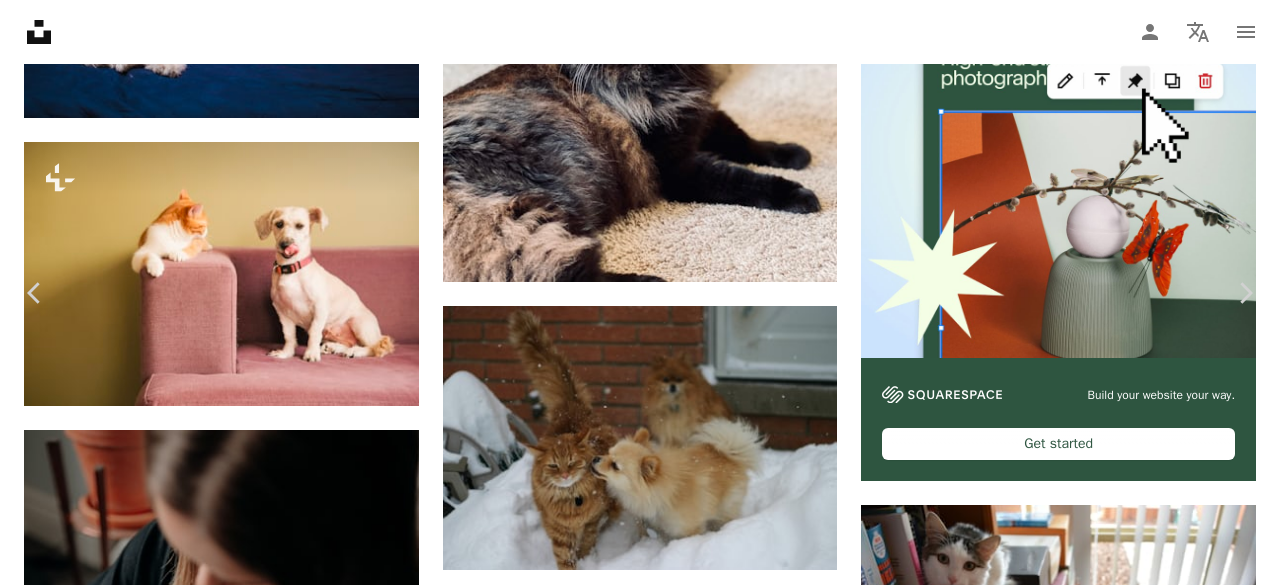 click on "An X shape" at bounding box center [20, 20] 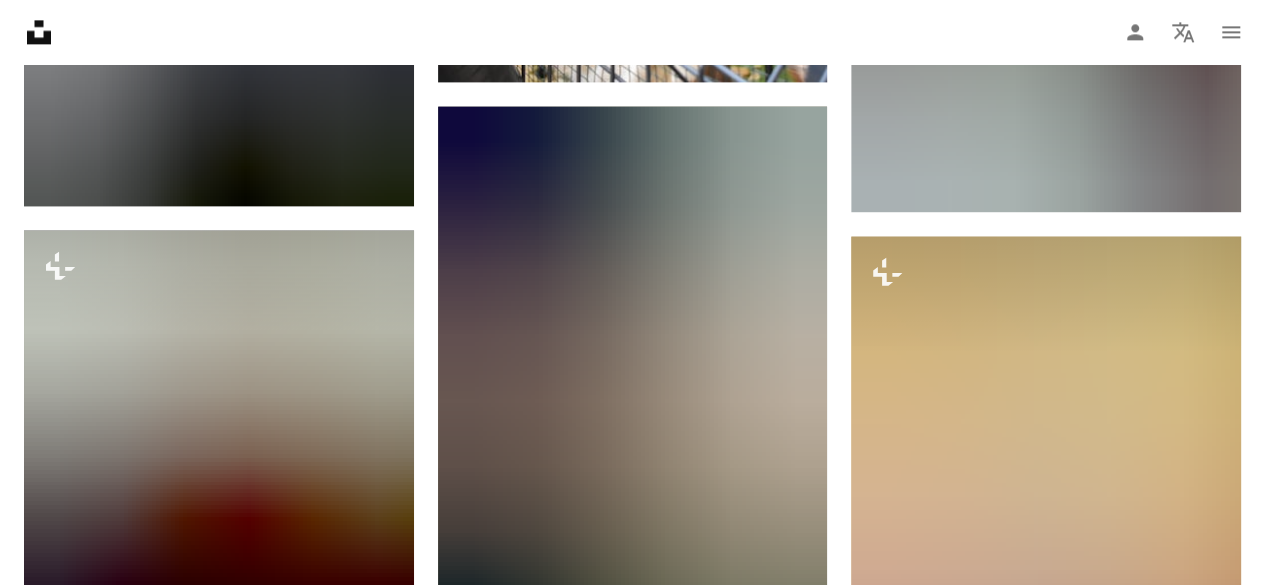 scroll, scrollTop: 9170, scrollLeft: 0, axis: vertical 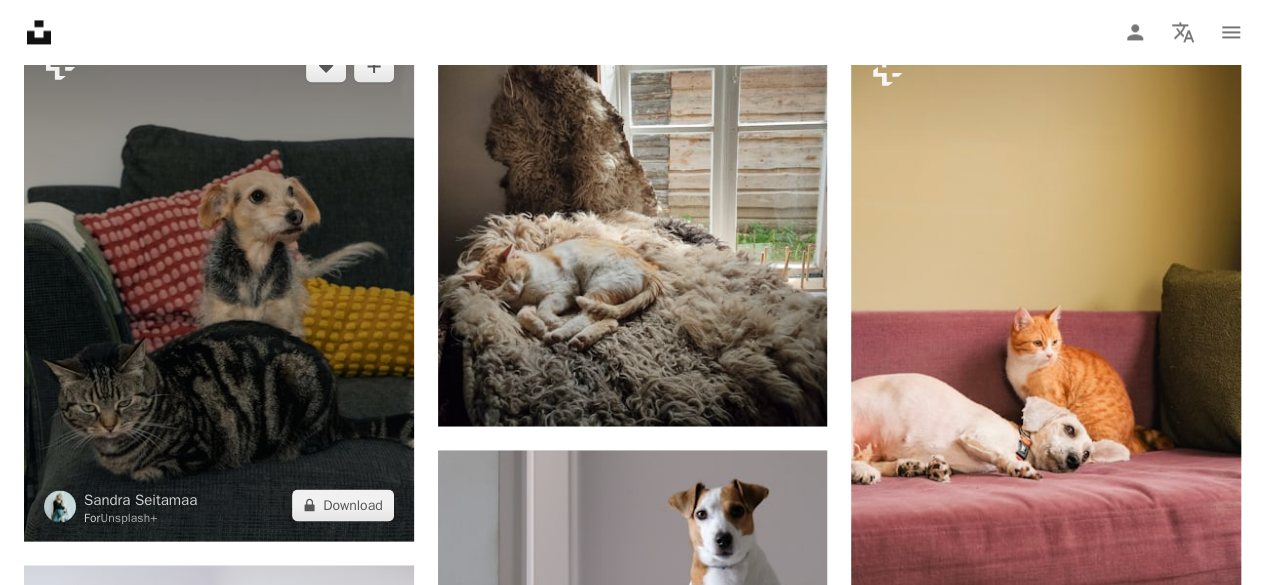 click at bounding box center [219, 285] 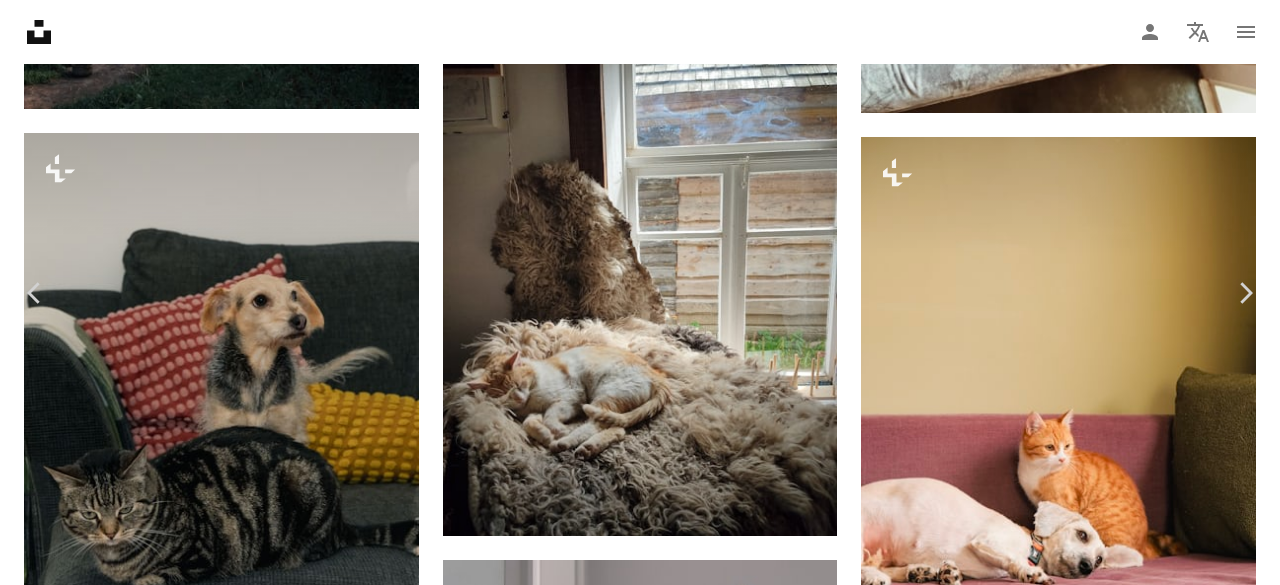 click on "An X shape" at bounding box center [20, 20] 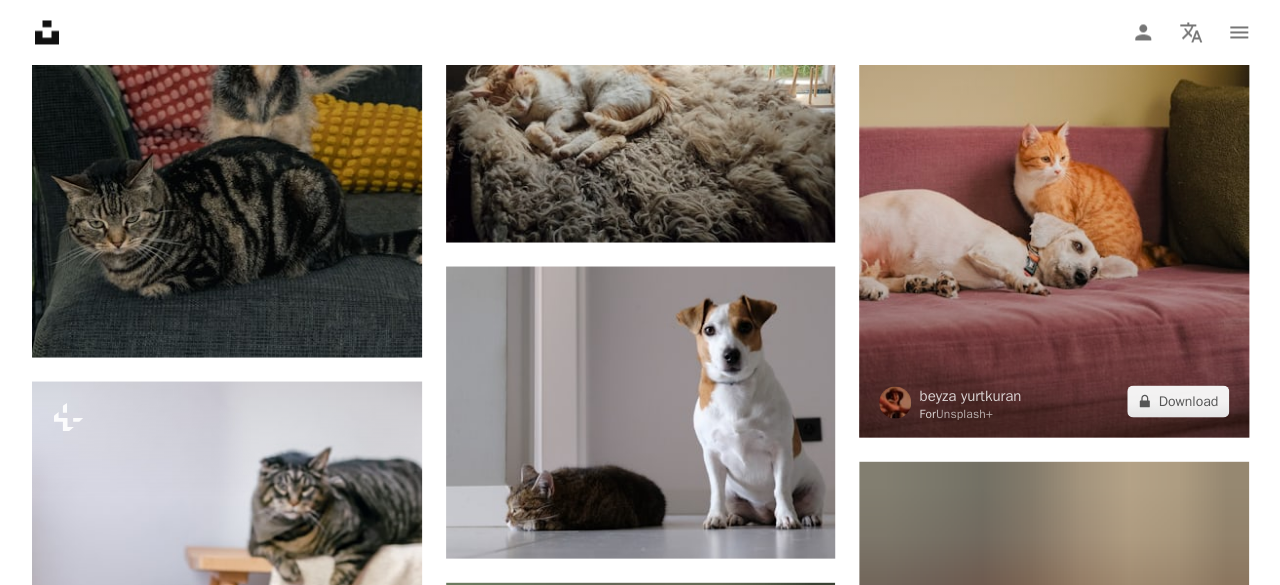 scroll, scrollTop: 9370, scrollLeft: 0, axis: vertical 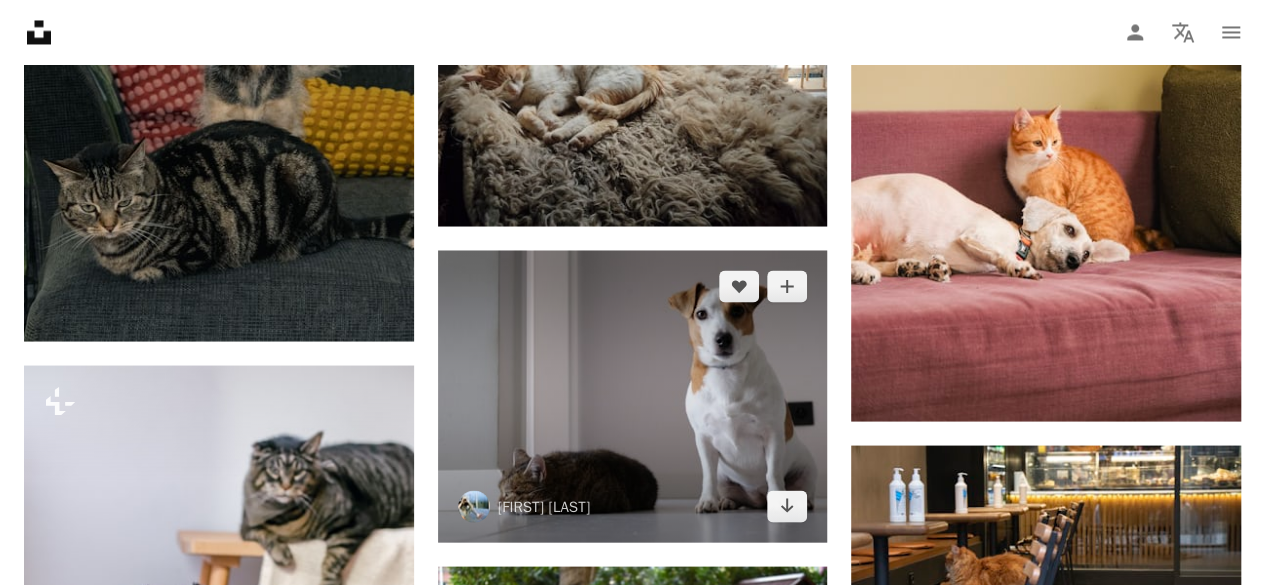 click at bounding box center [633, 396] 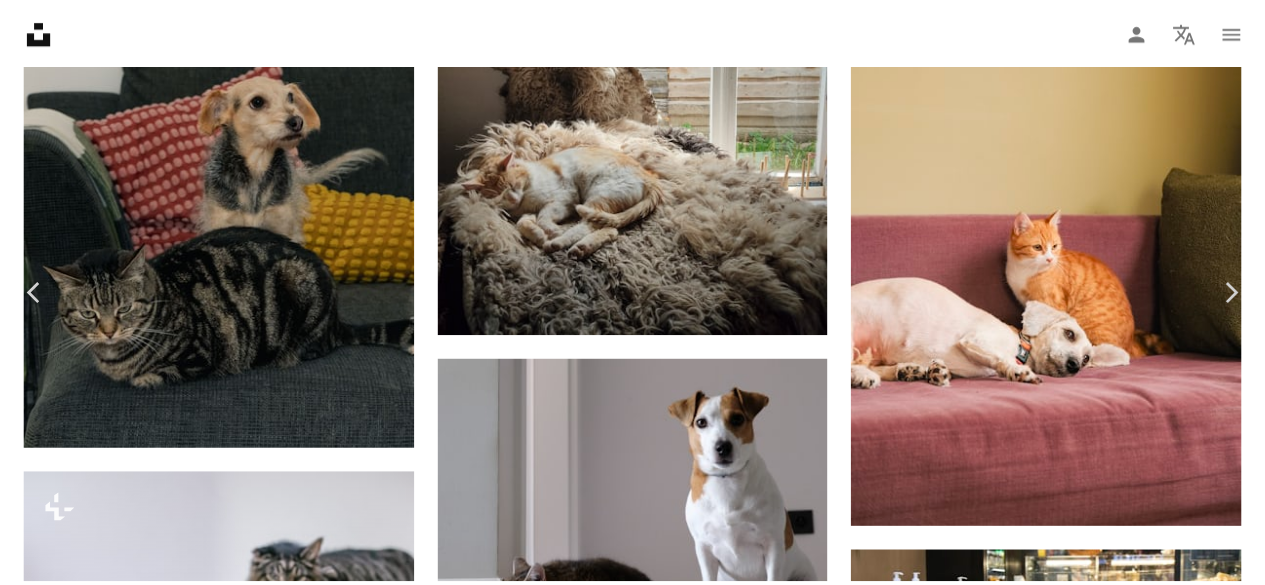 scroll, scrollTop: 100, scrollLeft: 0, axis: vertical 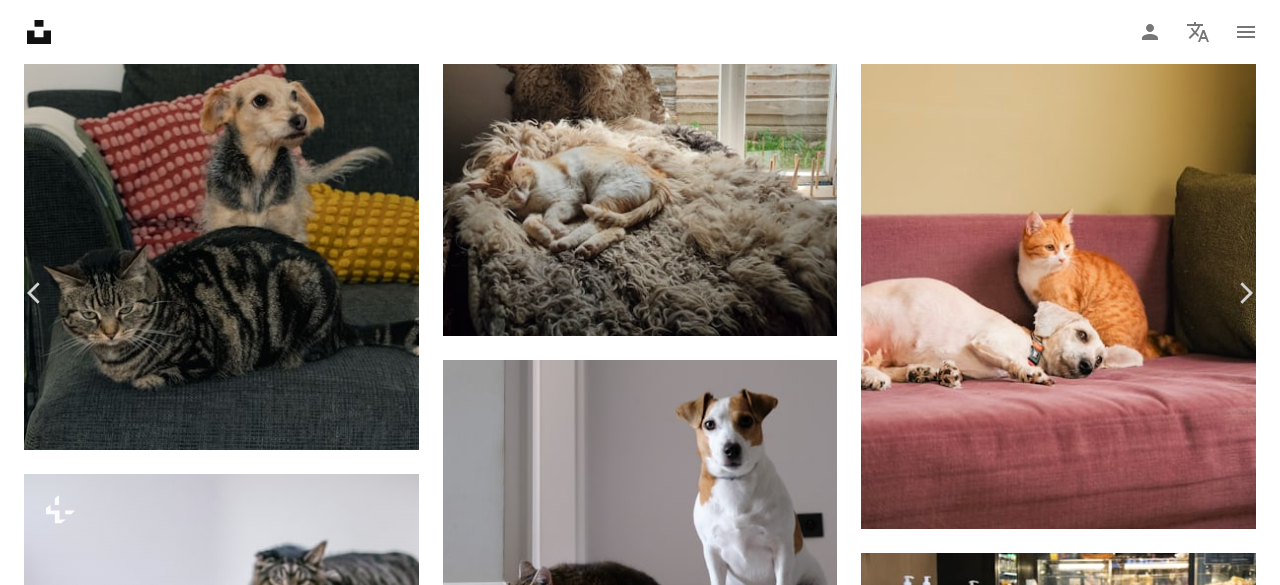 click on "An X shape" at bounding box center (20, 20) 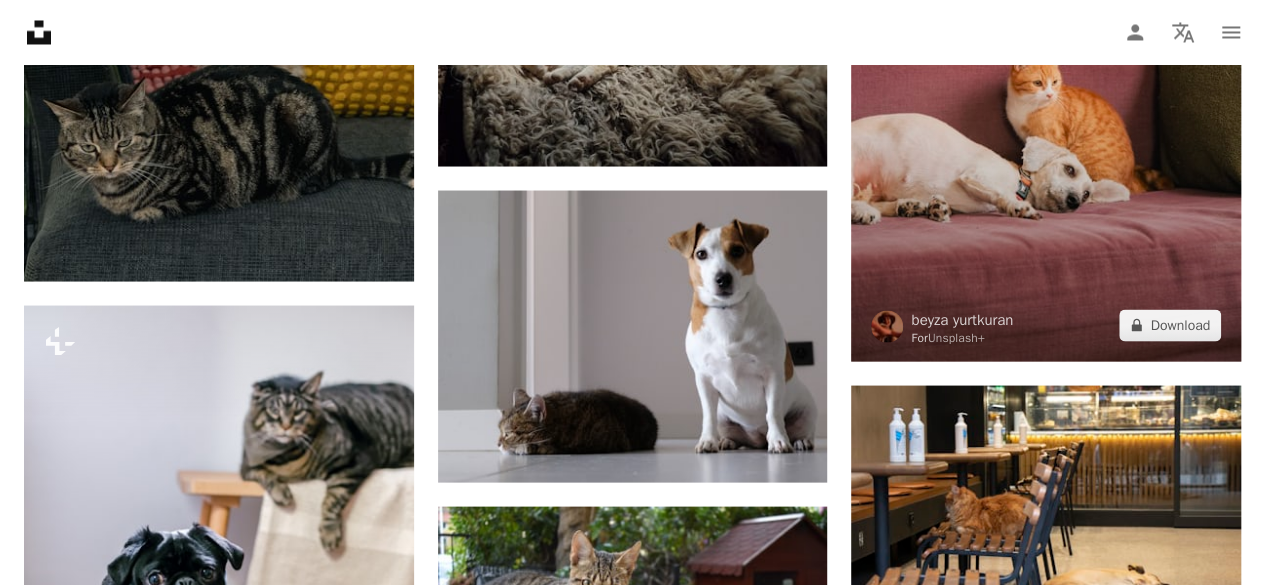 scroll, scrollTop: 9470, scrollLeft: 0, axis: vertical 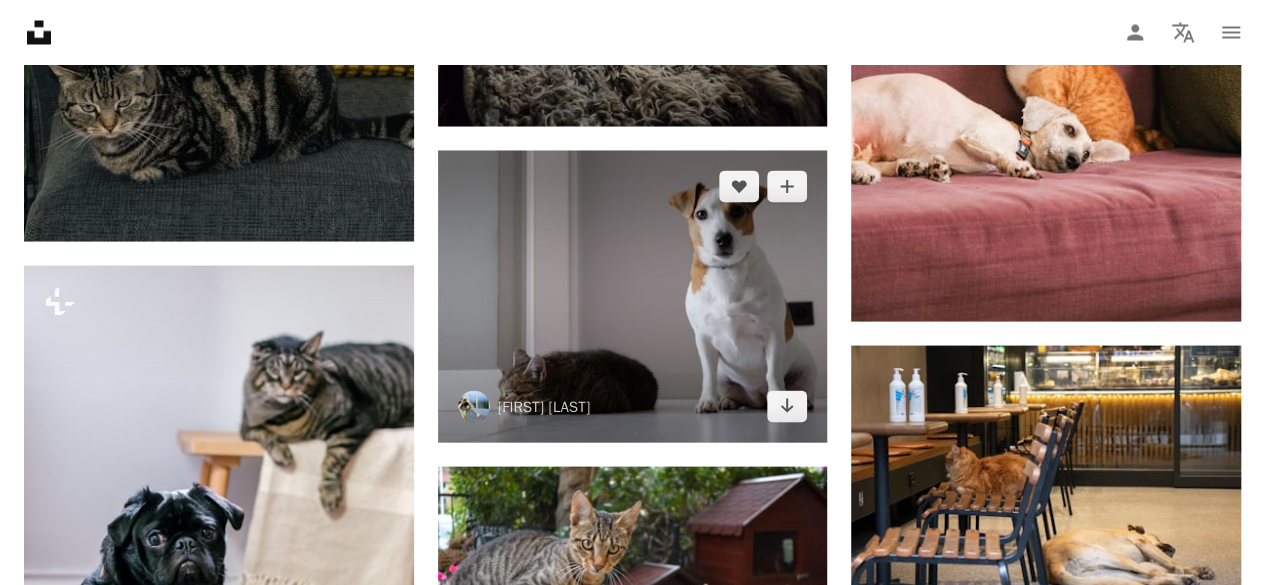 click at bounding box center (633, 296) 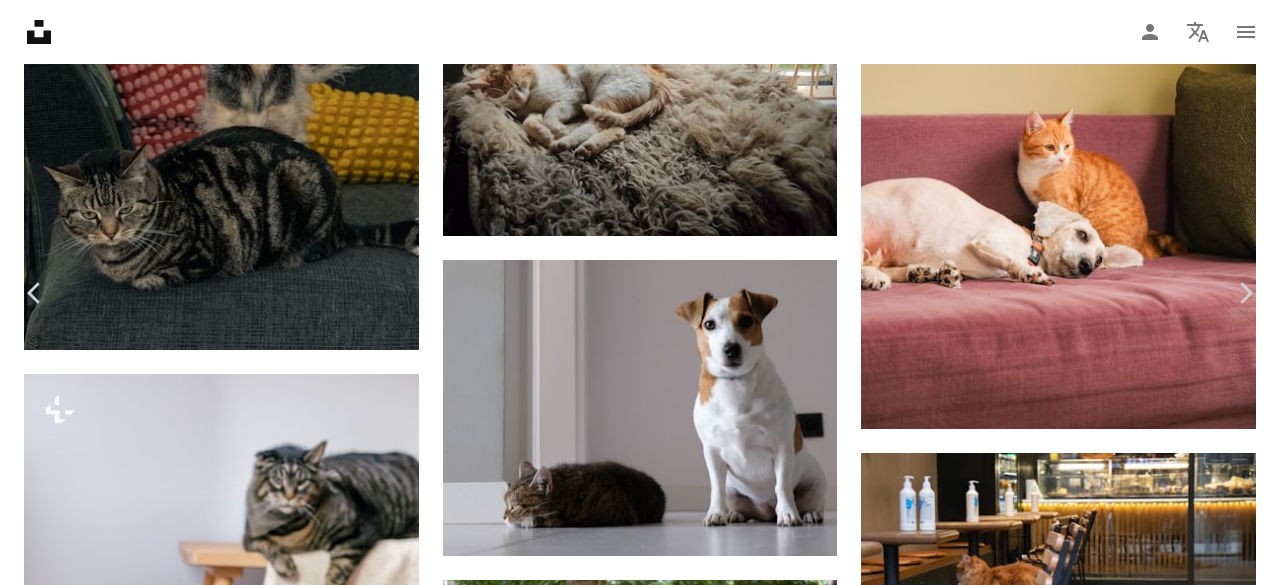 click on "Download free" at bounding box center [1081, 3673] 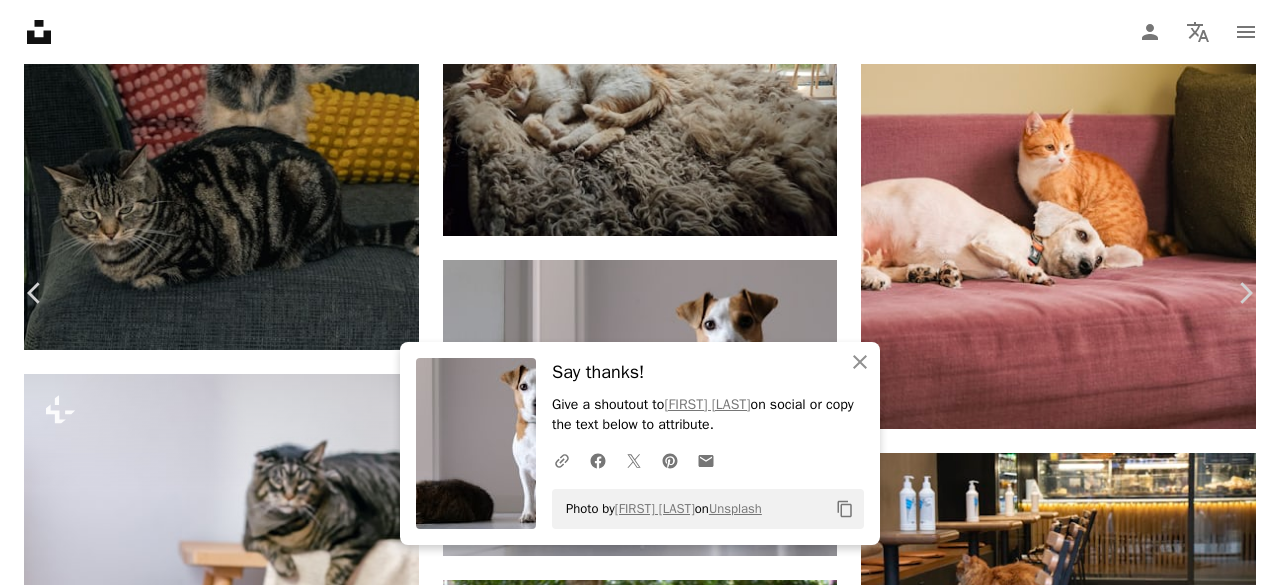 drag, startPoint x: 19, startPoint y: 14, endPoint x: 52, endPoint y: 17, distance: 33.13608 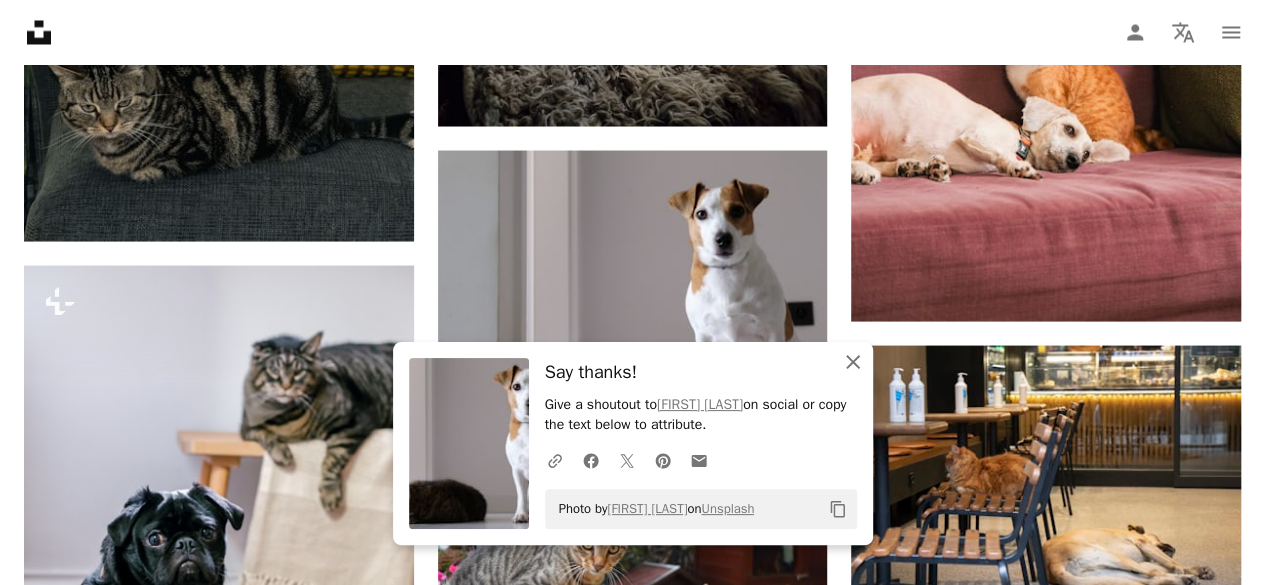 click 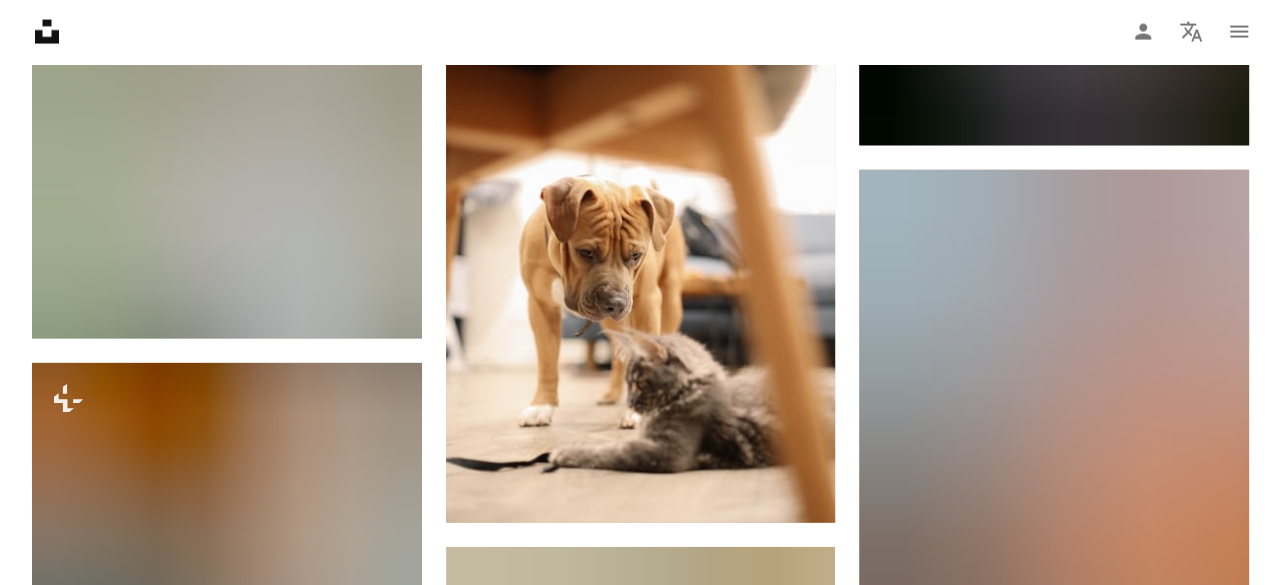 scroll, scrollTop: 51470, scrollLeft: 0, axis: vertical 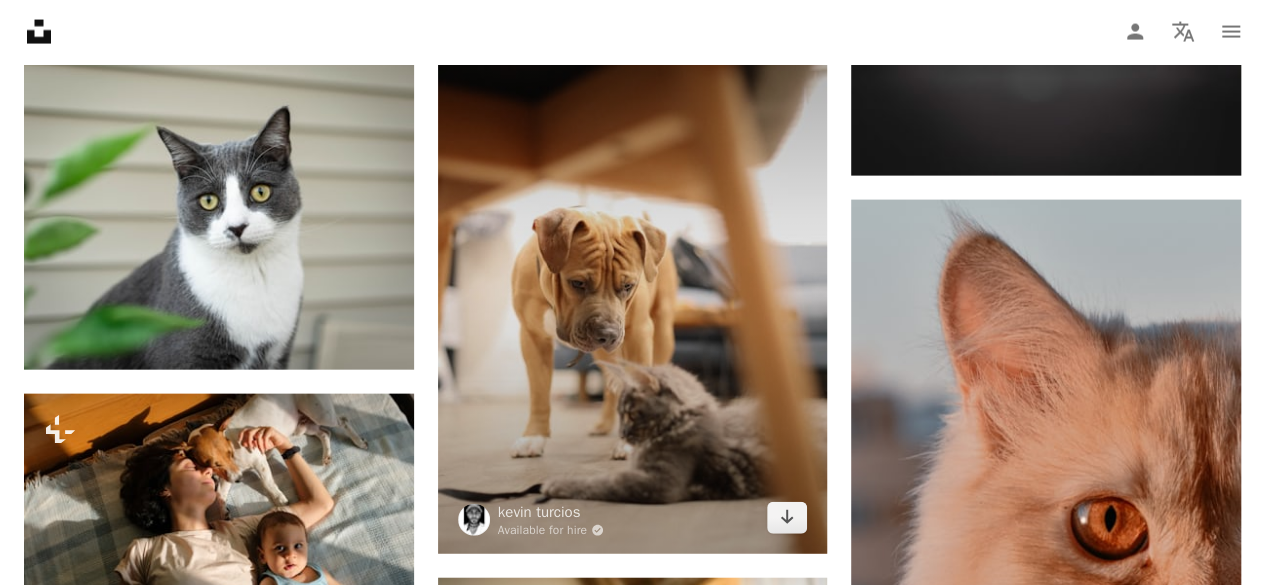 click at bounding box center [633, 282] 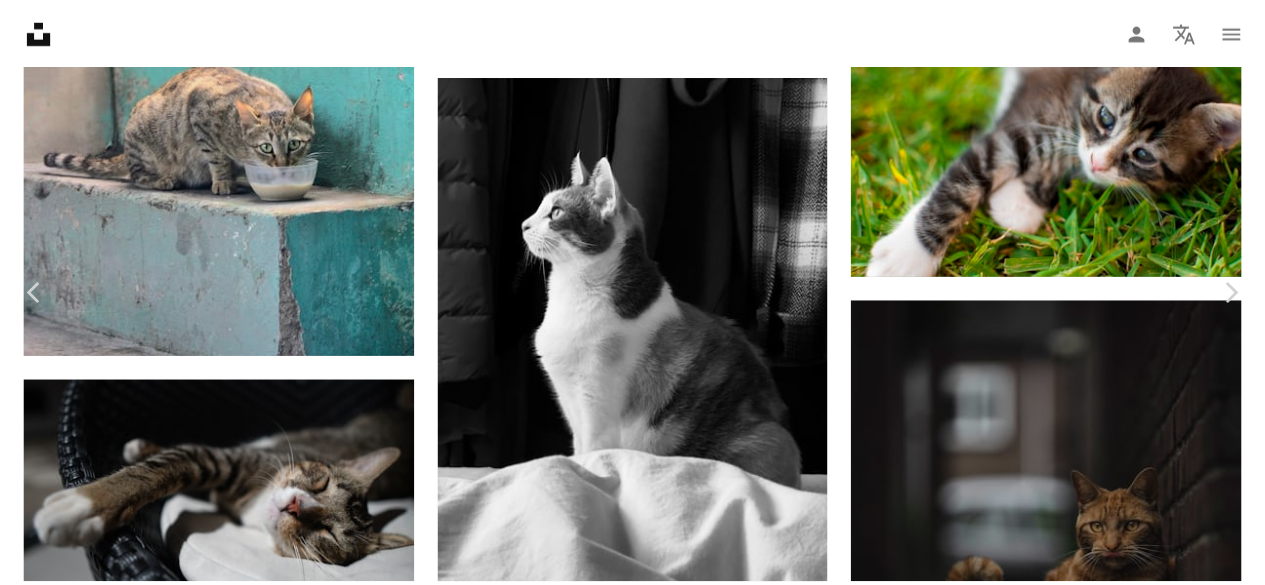 scroll, scrollTop: 100, scrollLeft: 0, axis: vertical 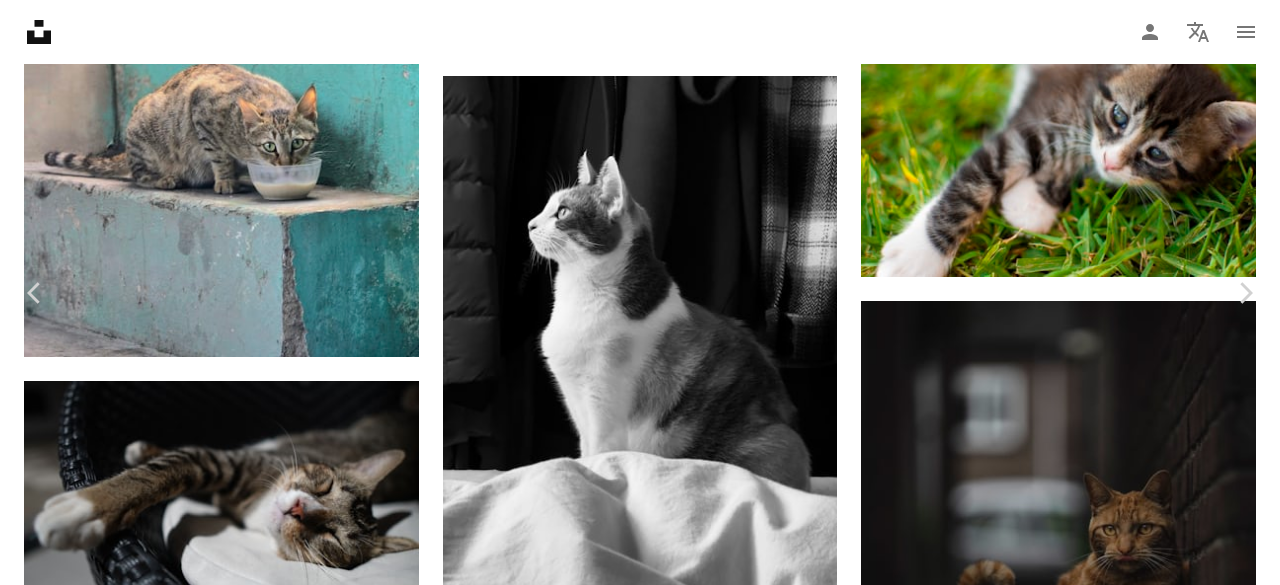click on "Download free" at bounding box center (1081, 6184) 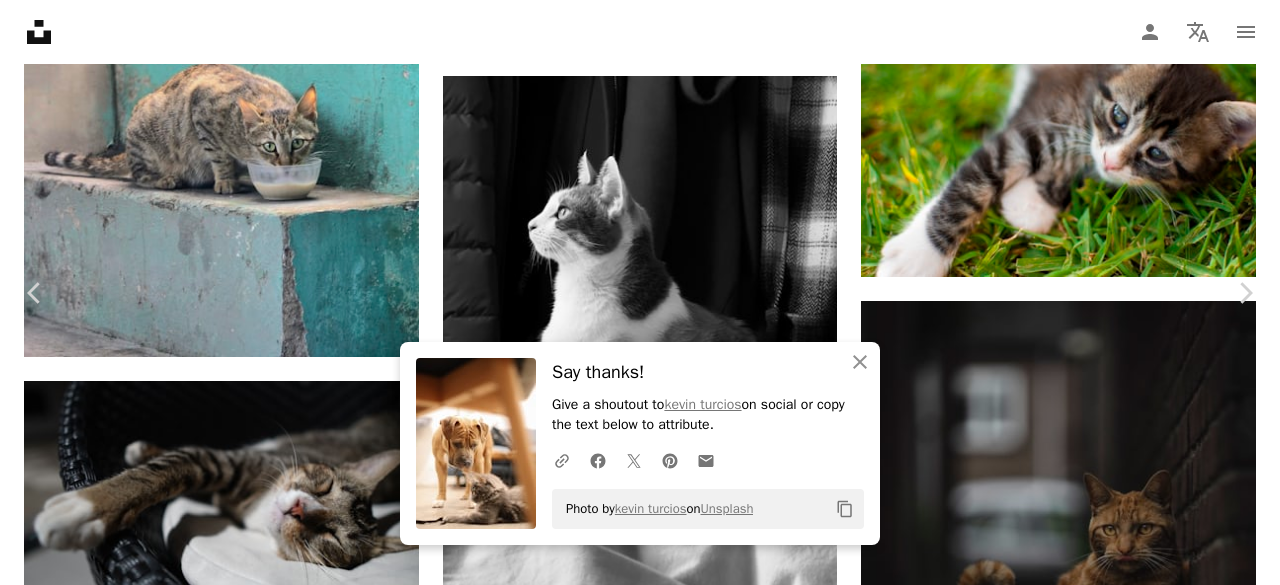 click on "An X shape" at bounding box center [20, 20] 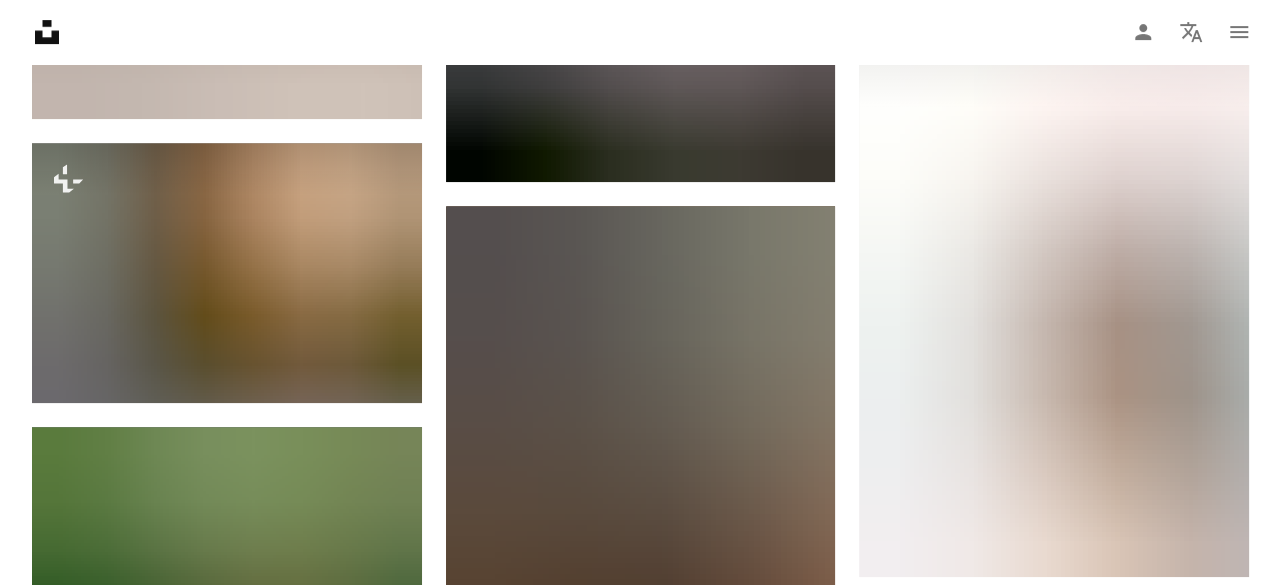 scroll, scrollTop: 53570, scrollLeft: 0, axis: vertical 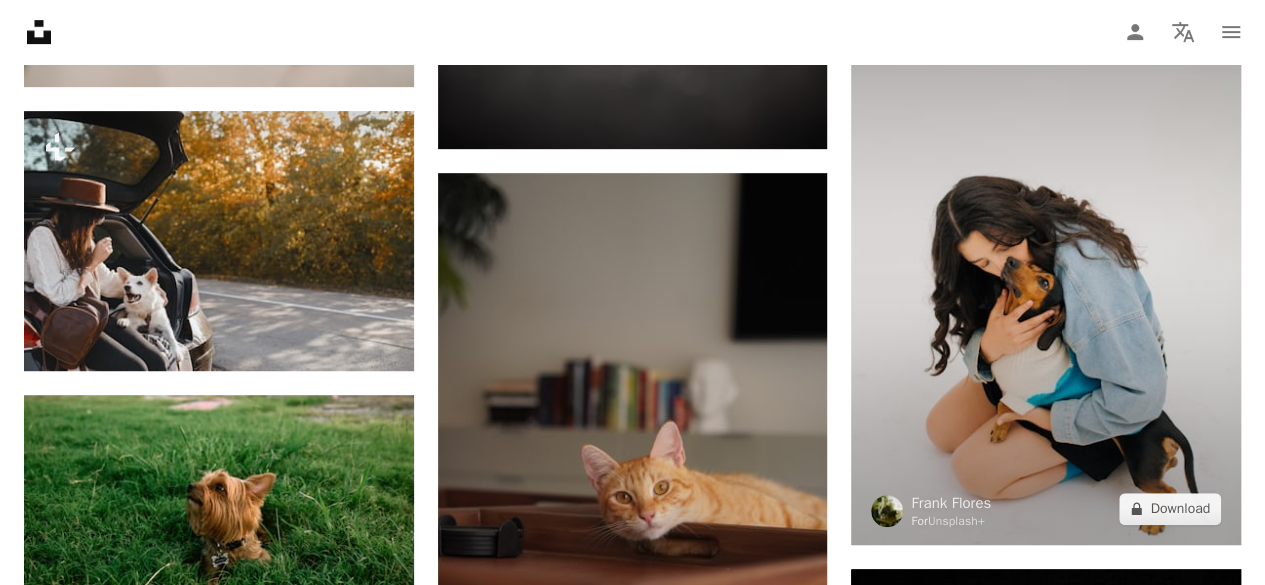 click at bounding box center (1046, 252) 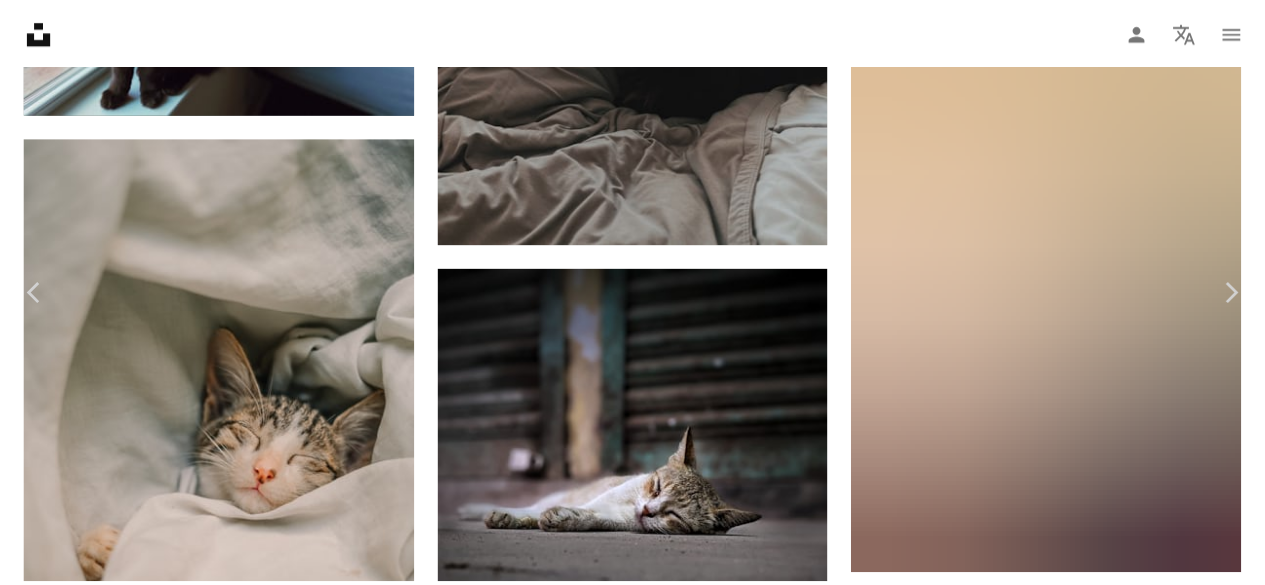 scroll, scrollTop: 200, scrollLeft: 0, axis: vertical 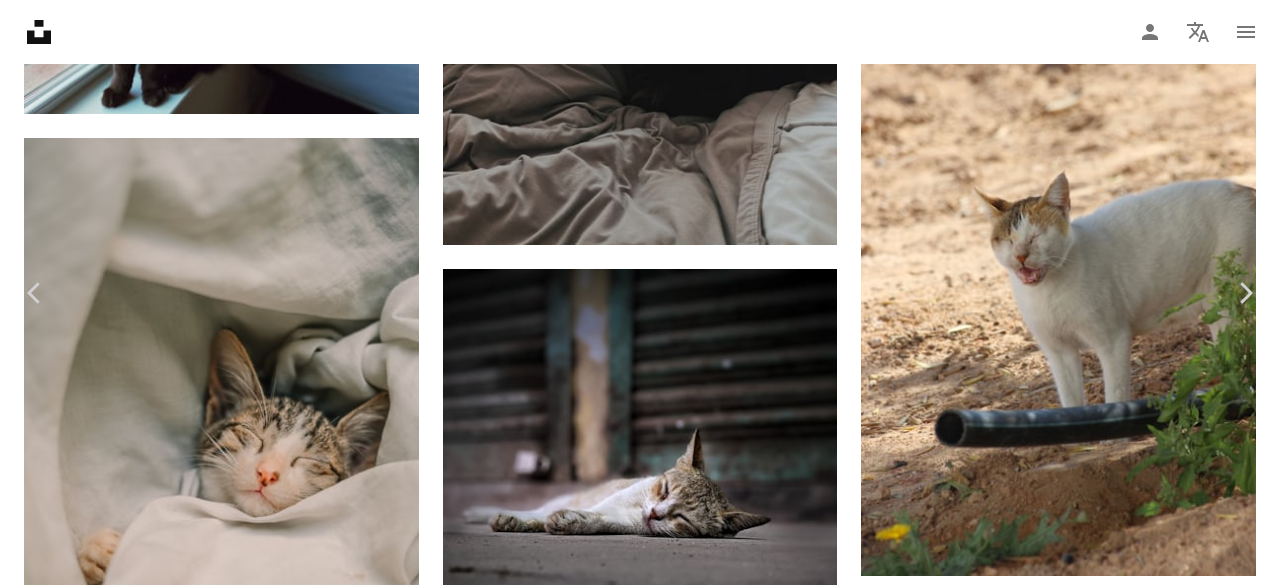 click on "An X shape" at bounding box center [20, 20] 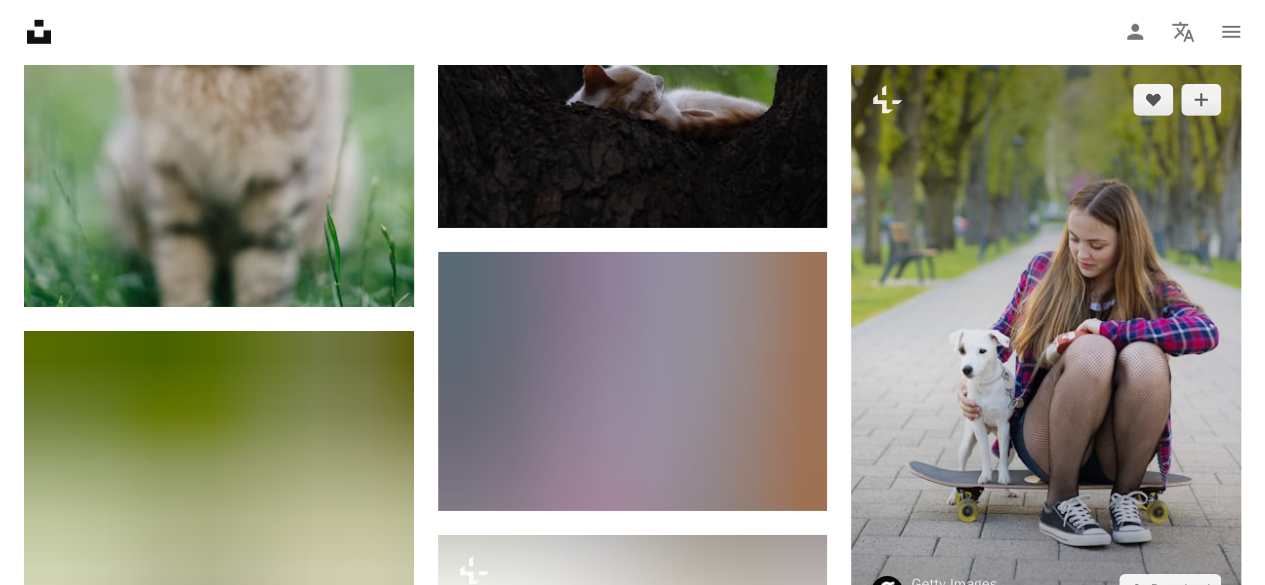 scroll, scrollTop: 60070, scrollLeft: 0, axis: vertical 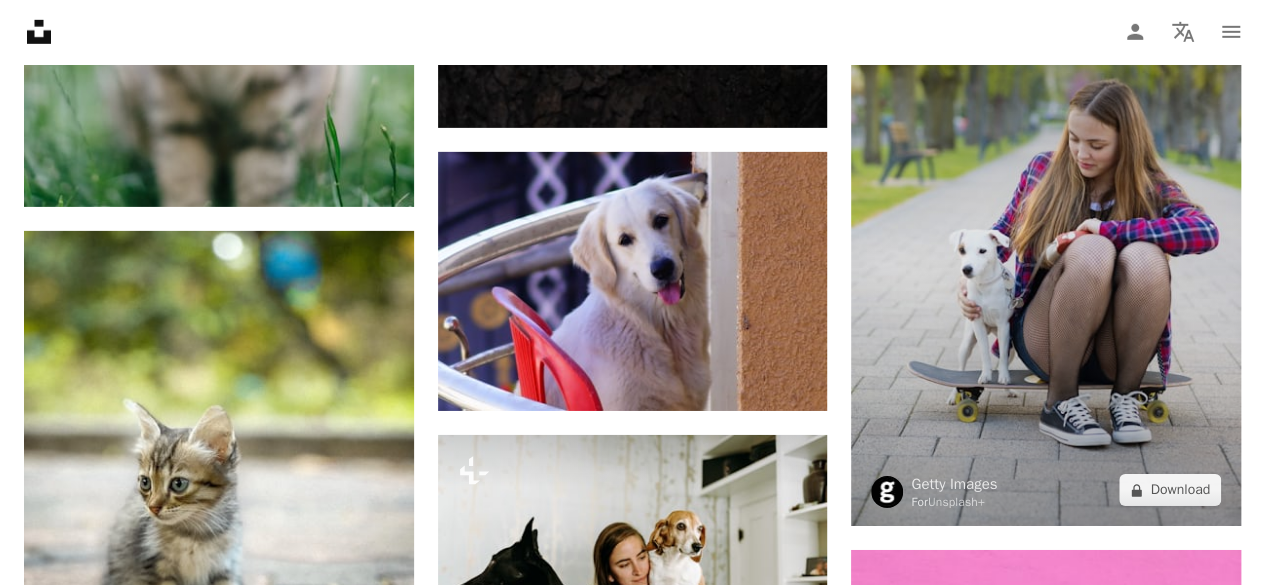 click at bounding box center [1046, 245] 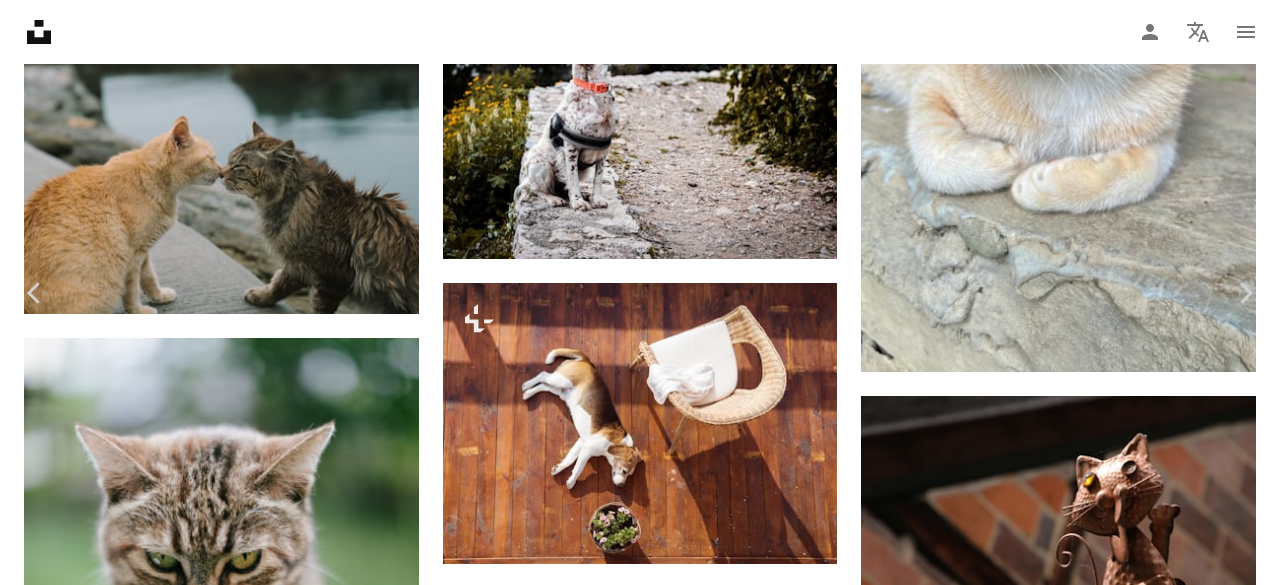 click on "An X shape" at bounding box center [20, 20] 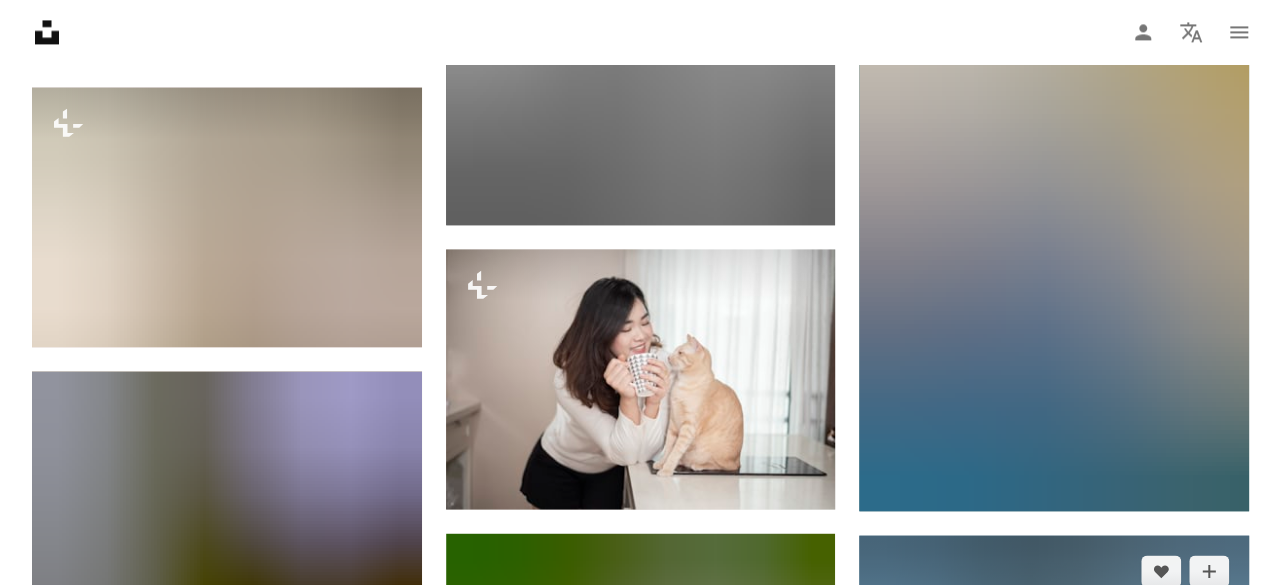 scroll, scrollTop: 69870, scrollLeft: 0, axis: vertical 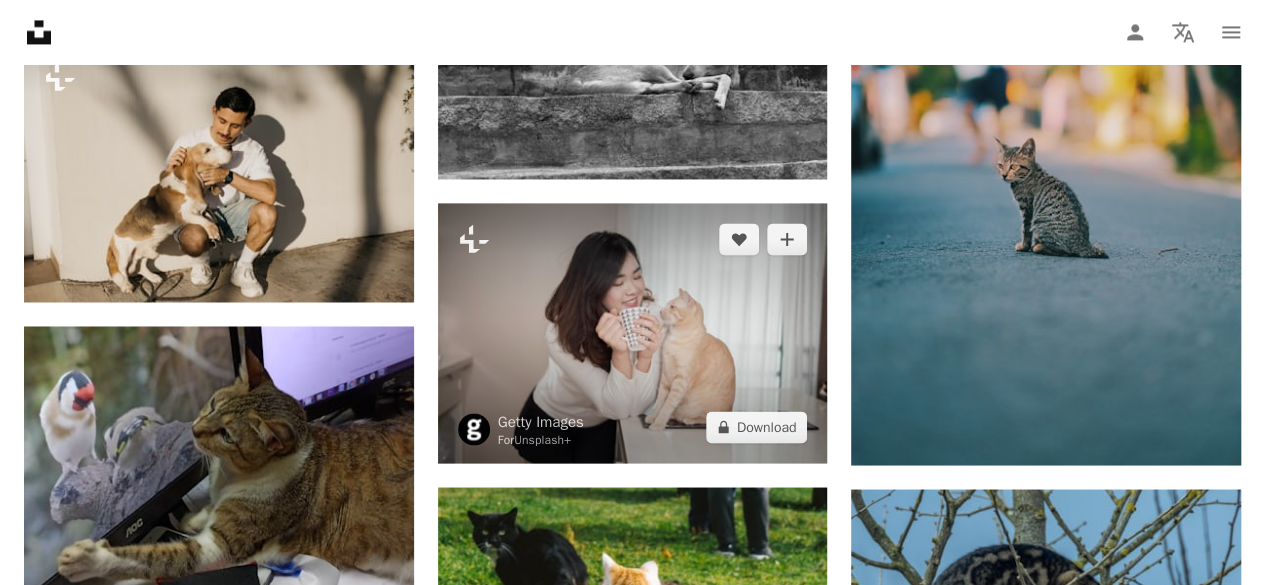 click at bounding box center (633, 333) 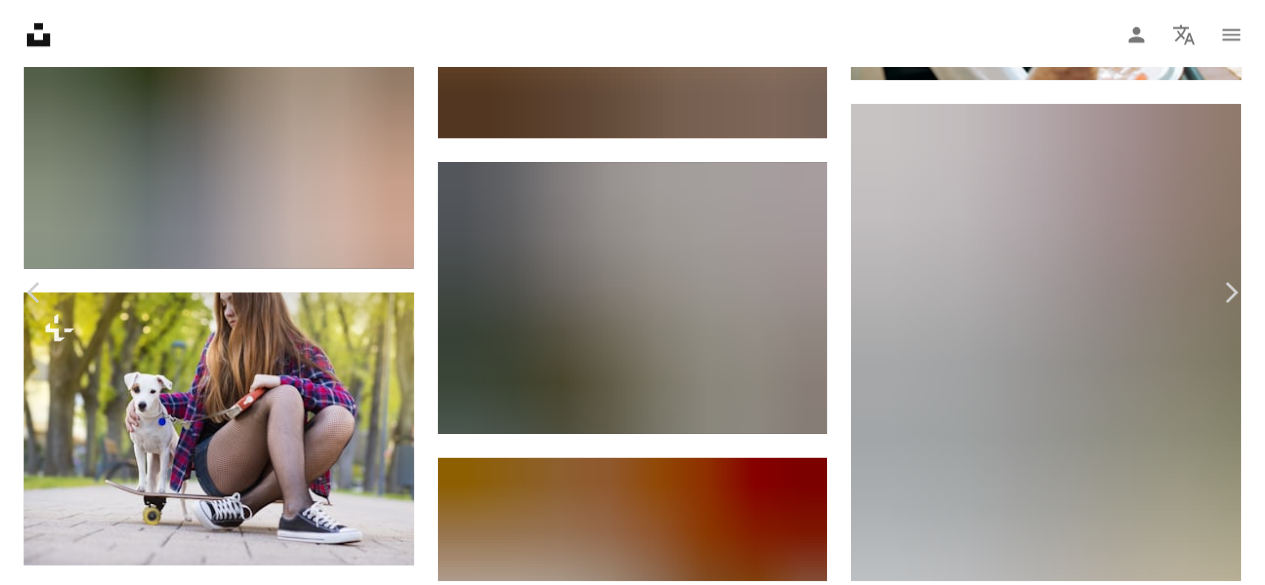 scroll, scrollTop: 100, scrollLeft: 0, axis: vertical 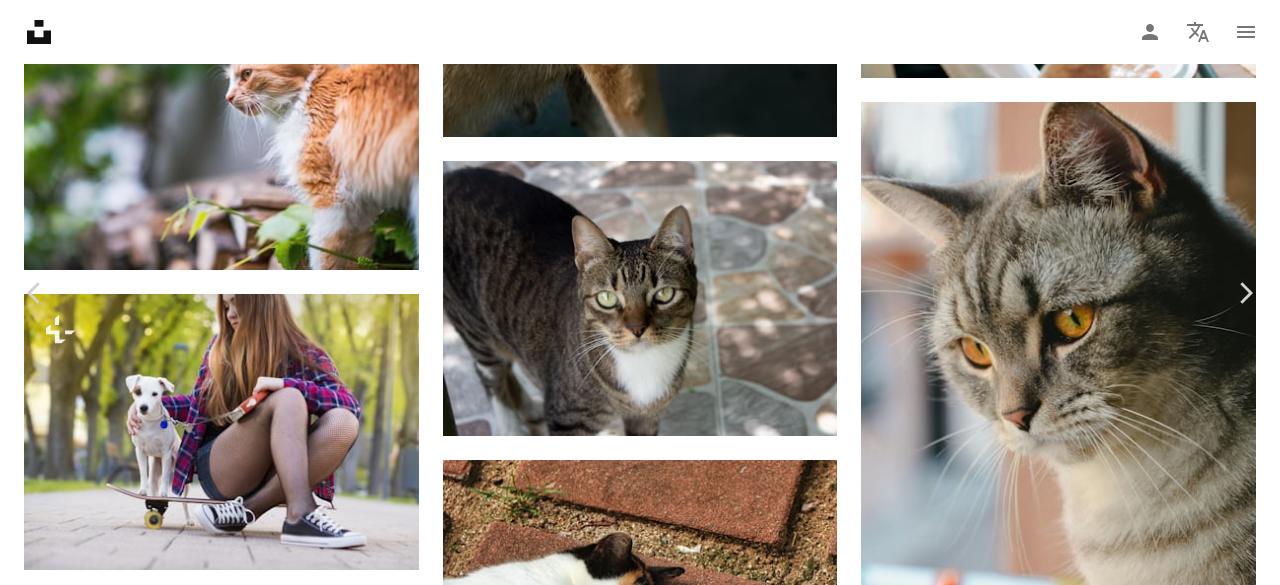 click on "An X shape" at bounding box center [20, 20] 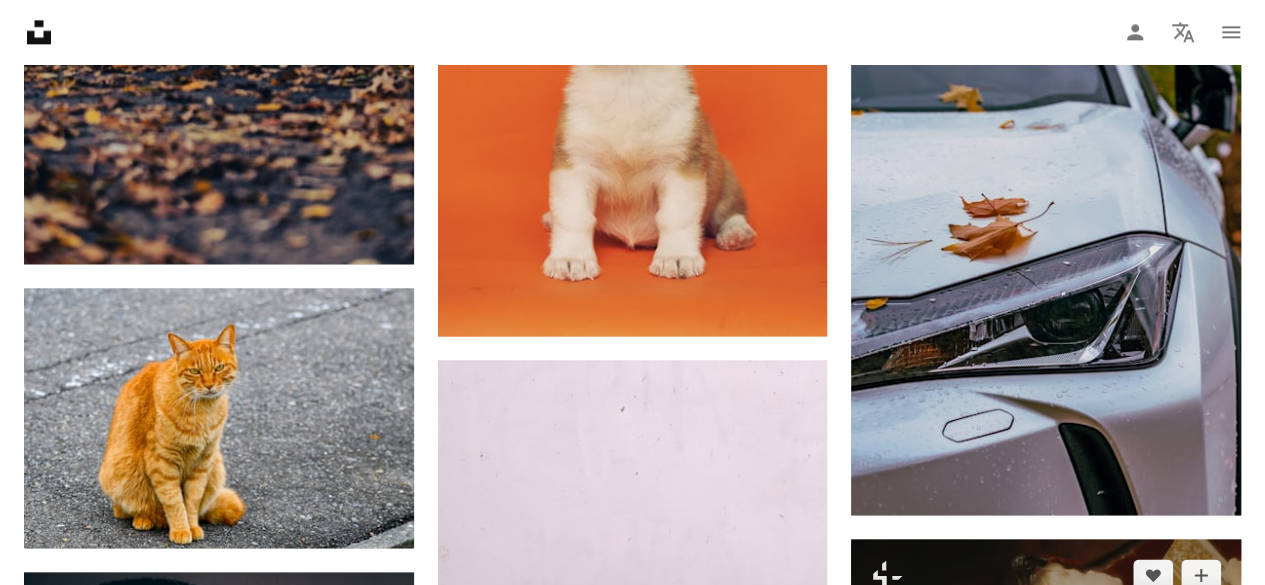 scroll, scrollTop: 153370, scrollLeft: 0, axis: vertical 